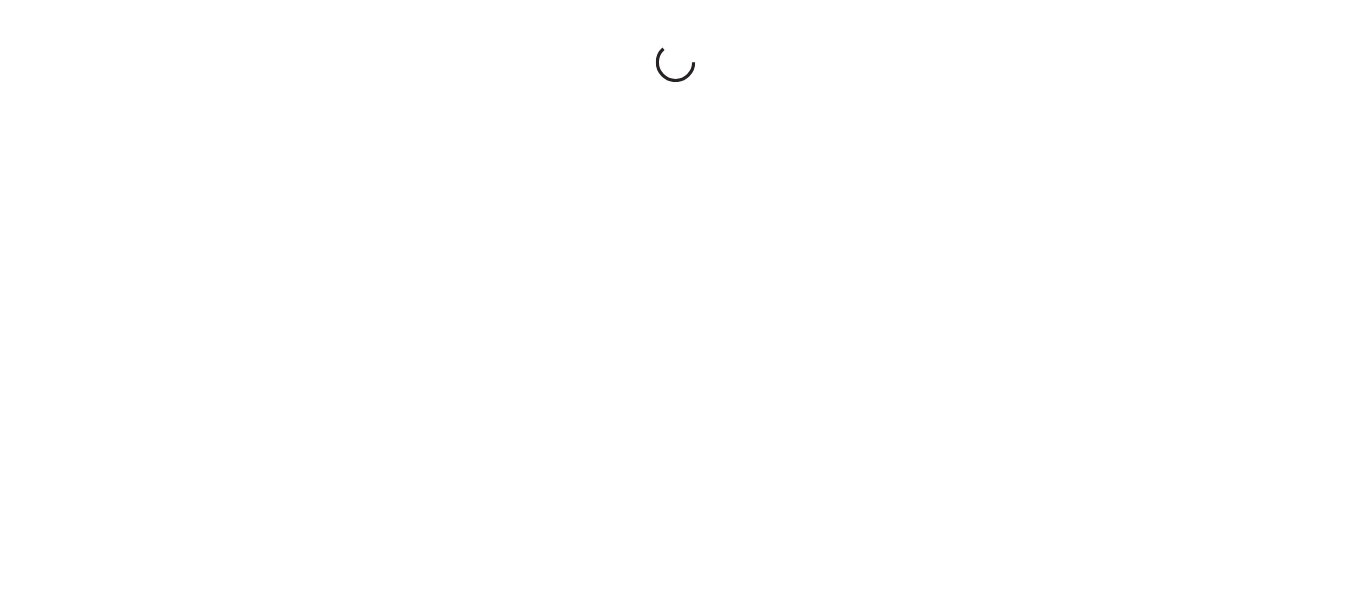 scroll, scrollTop: 0, scrollLeft: 0, axis: both 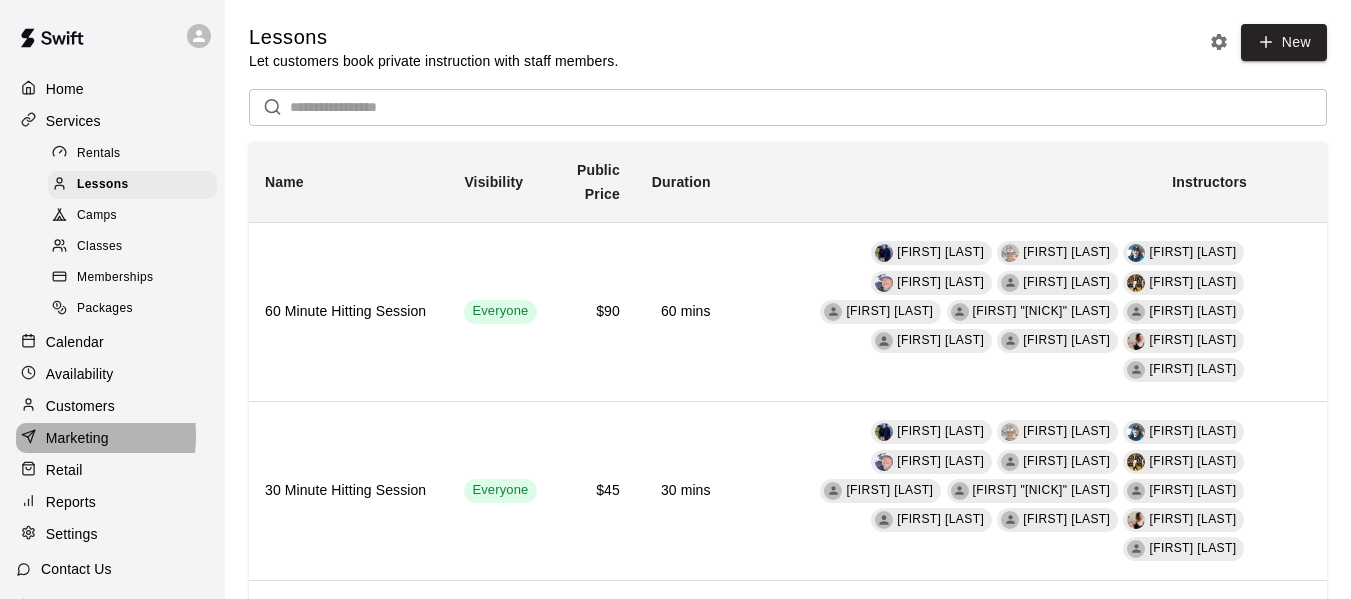 click on "Marketing" at bounding box center (77, 438) 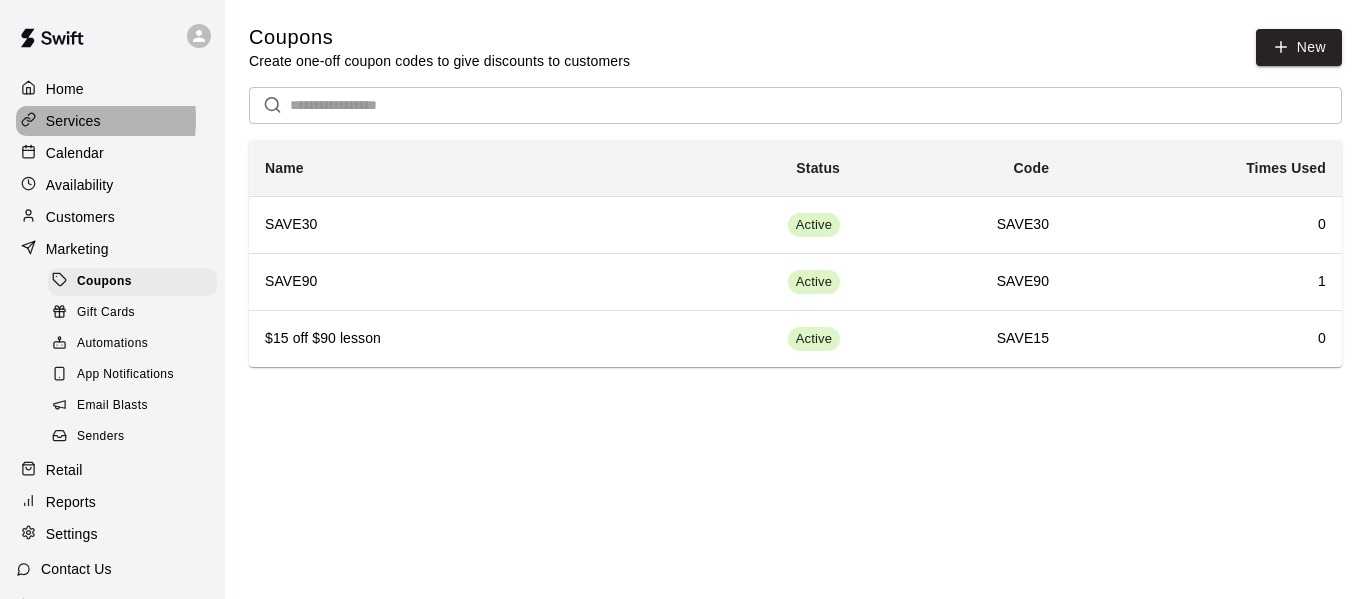 click on "Services" at bounding box center (73, 121) 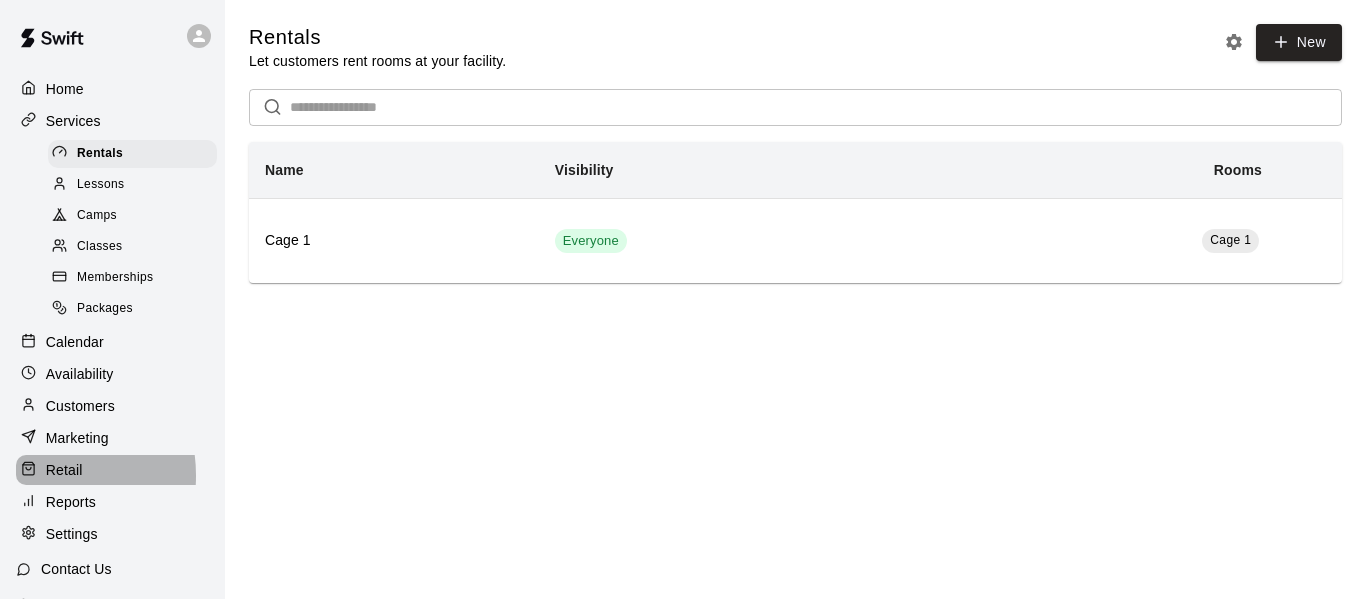 click at bounding box center [33, 470] 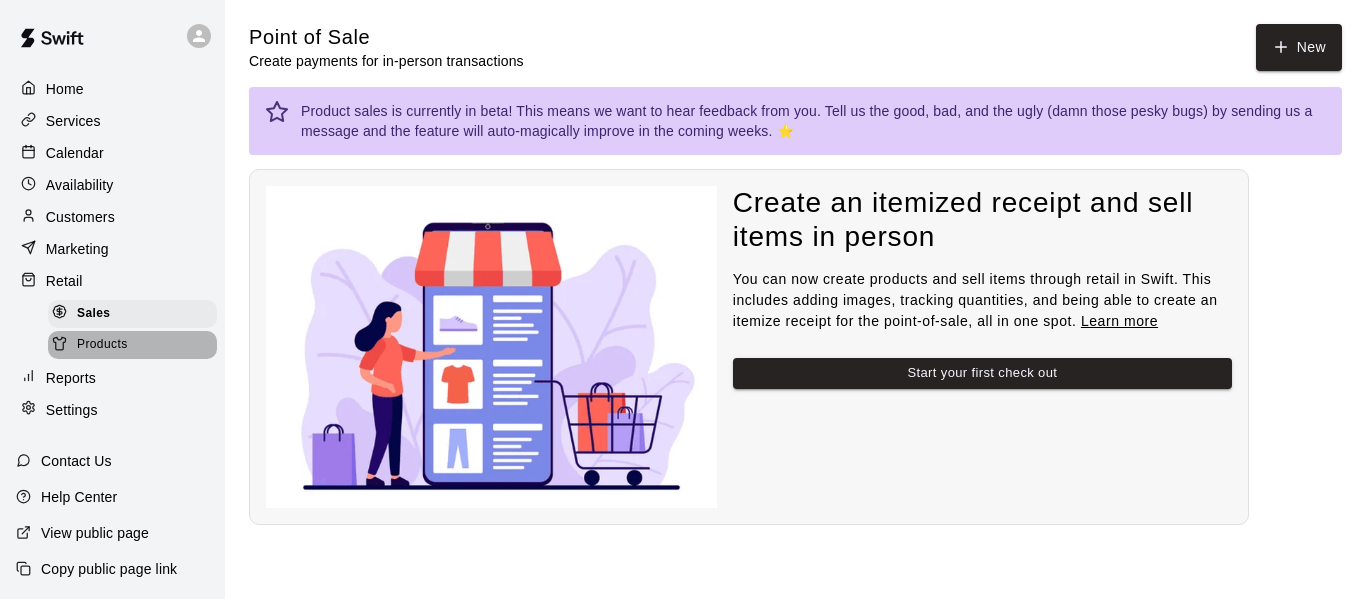 click on "Products" at bounding box center (102, 345) 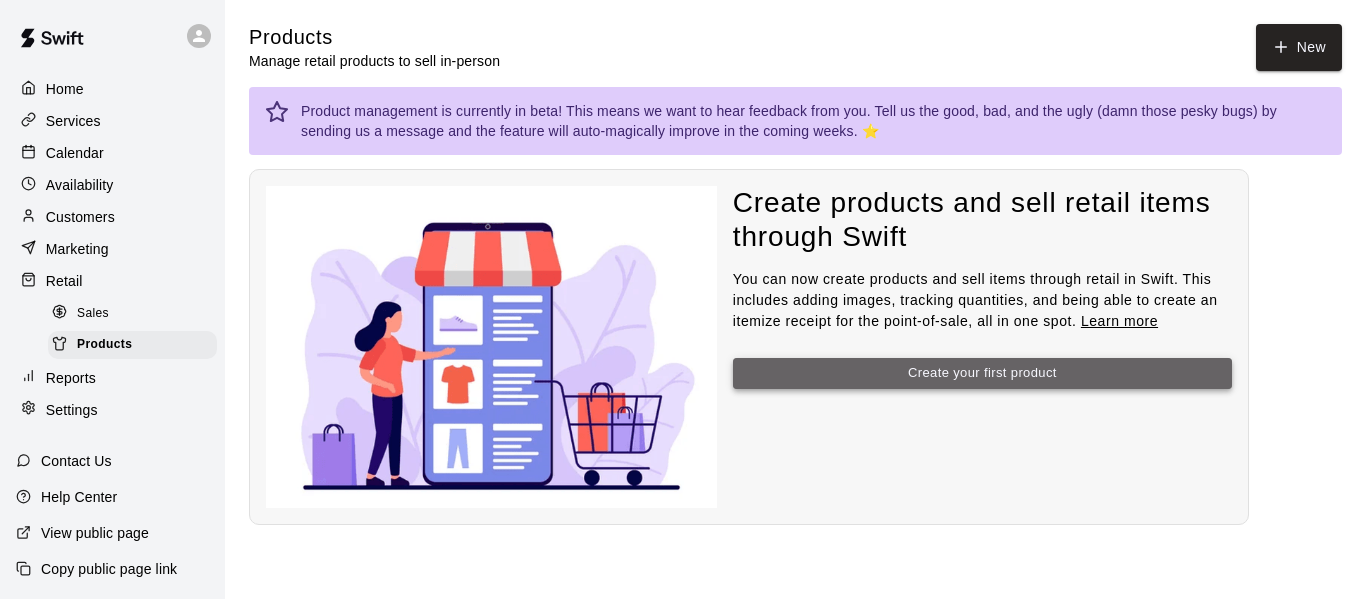 click on "Create your first product" at bounding box center (982, 373) 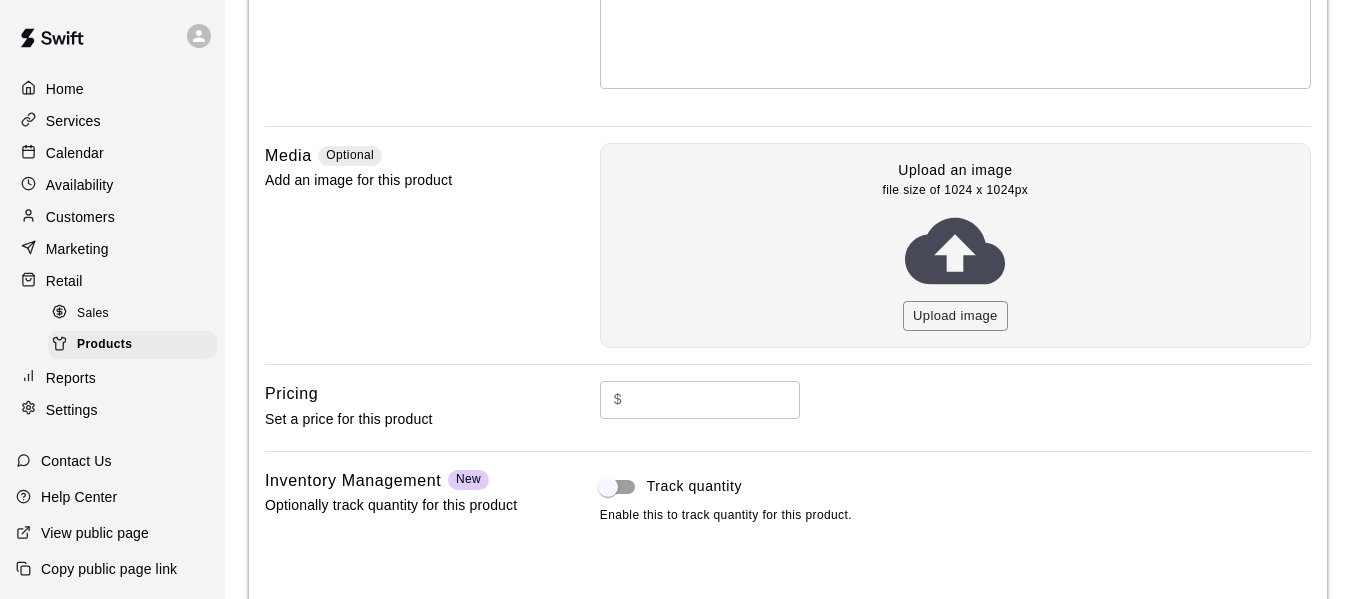 scroll, scrollTop: 500, scrollLeft: 0, axis: vertical 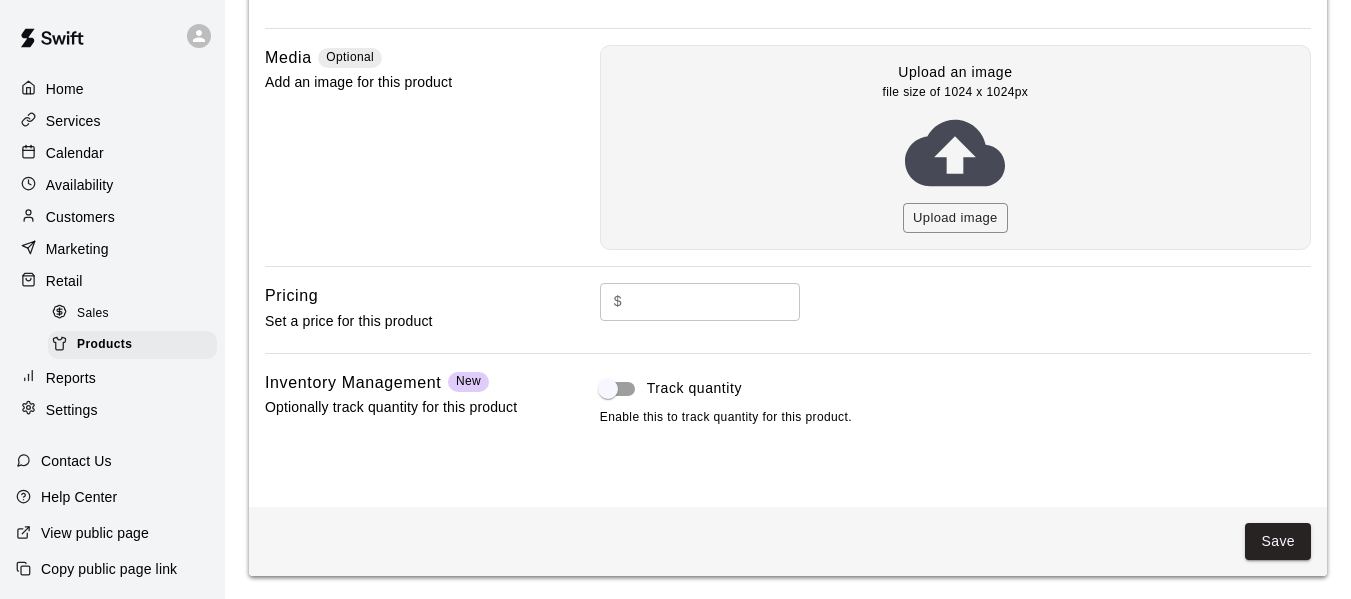 type on "**********" 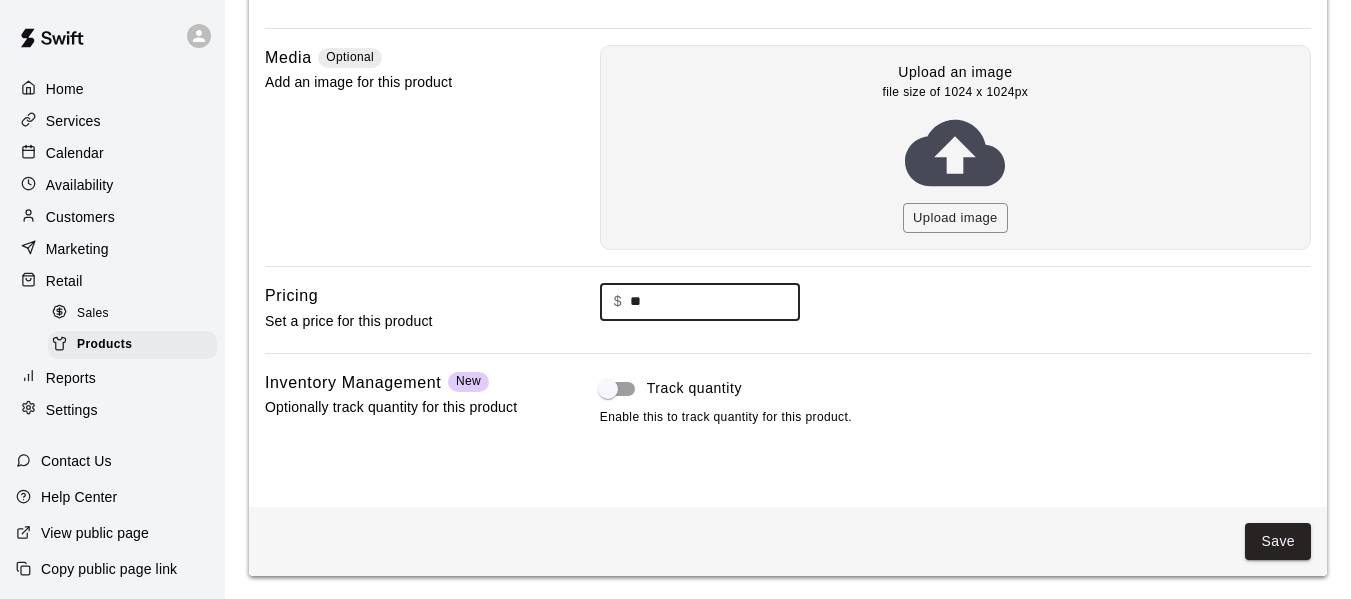 type on "**" 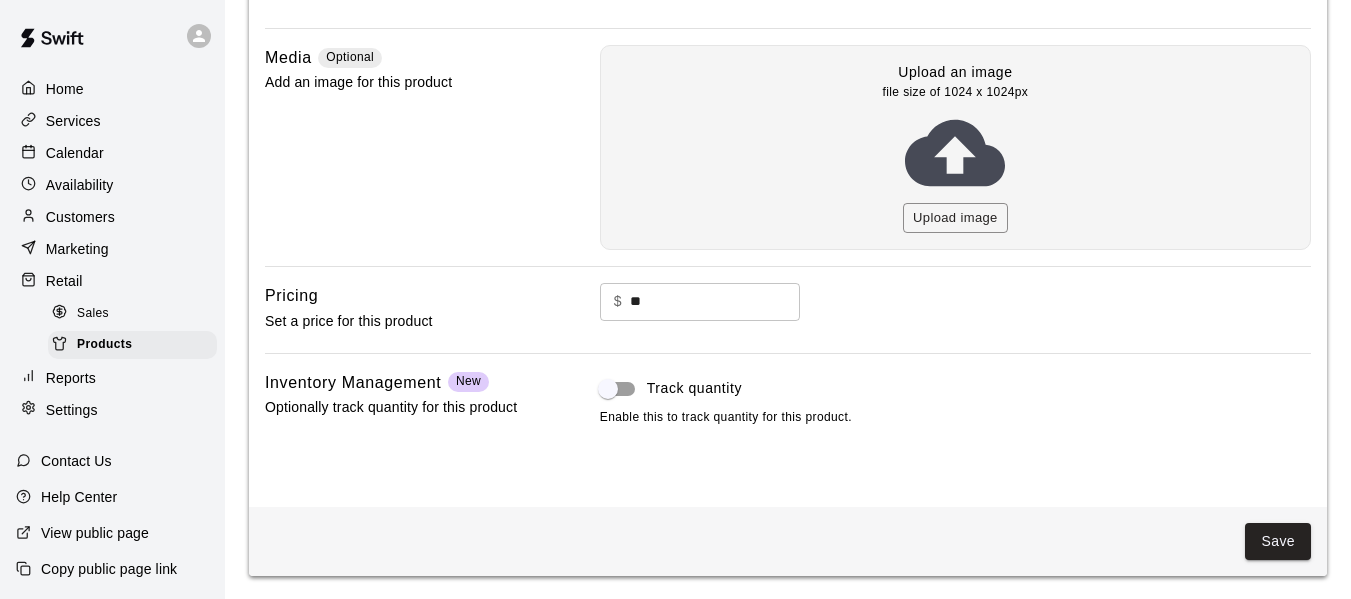 click on "Media Optional Add an image for this product" at bounding box center [401, 156] 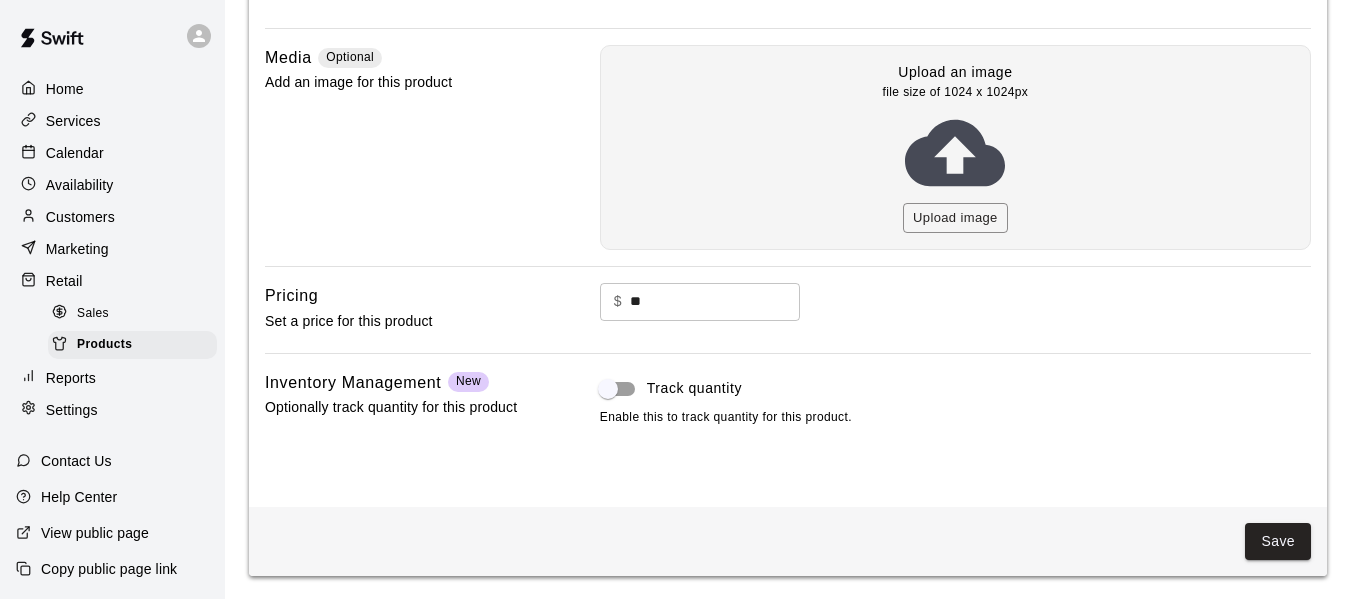 scroll, scrollTop: 501, scrollLeft: 0, axis: vertical 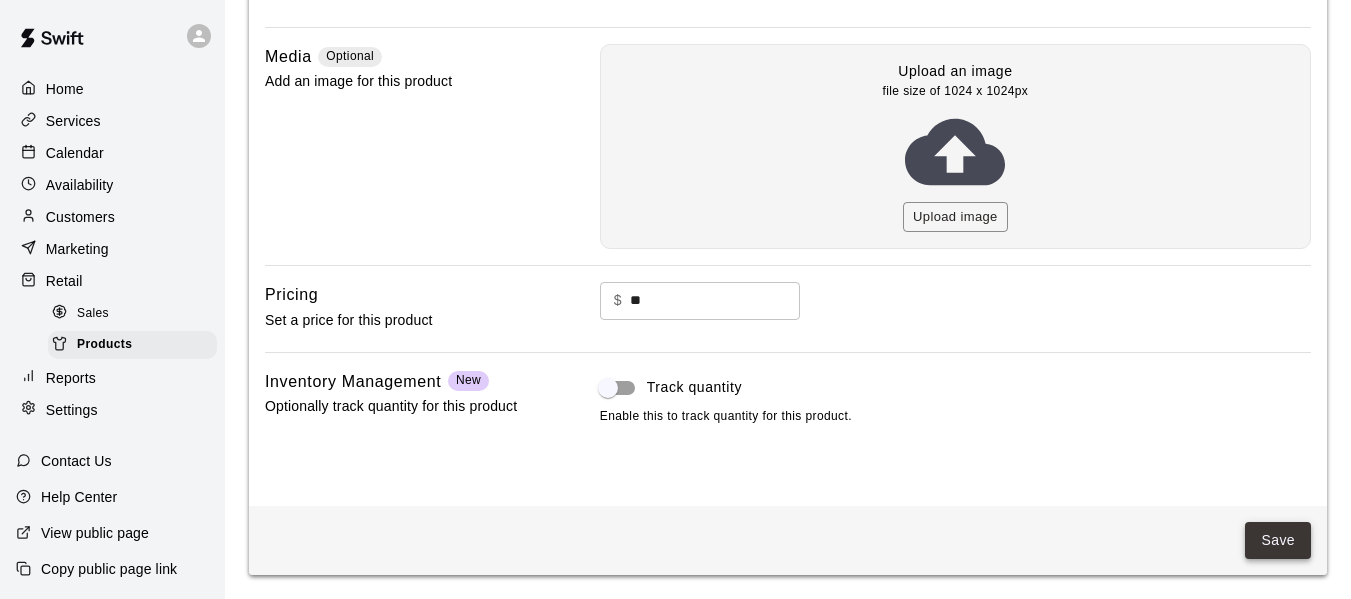 click on "Save" at bounding box center [1278, 540] 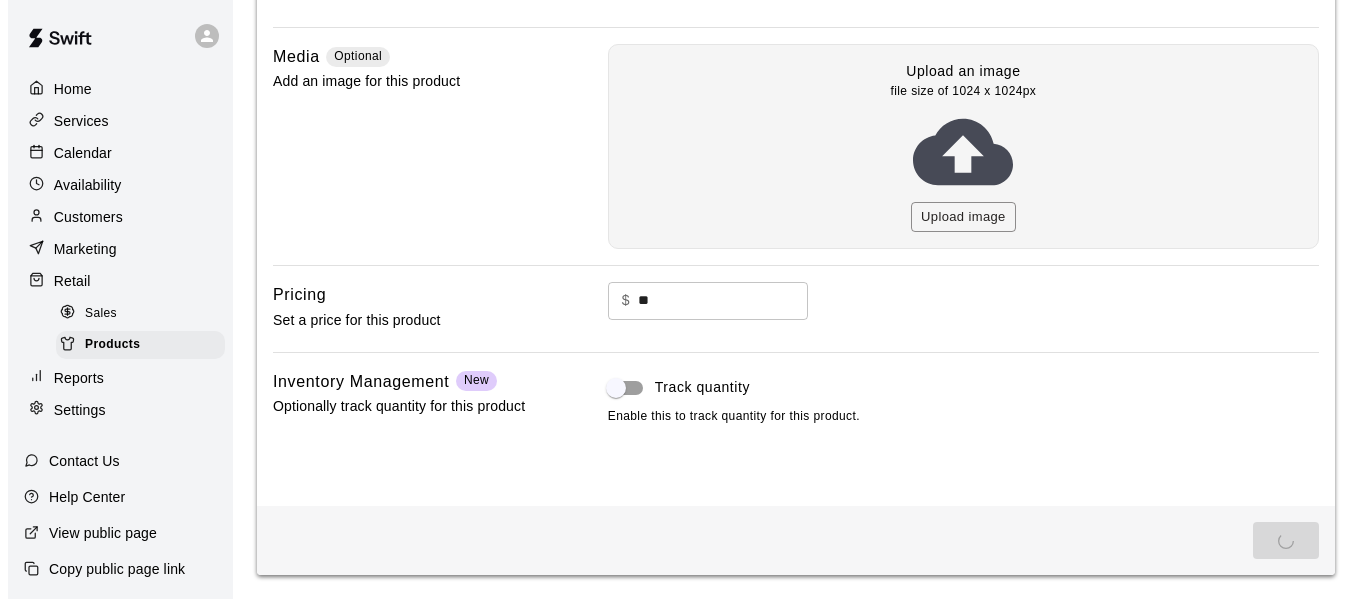 scroll, scrollTop: 0, scrollLeft: 0, axis: both 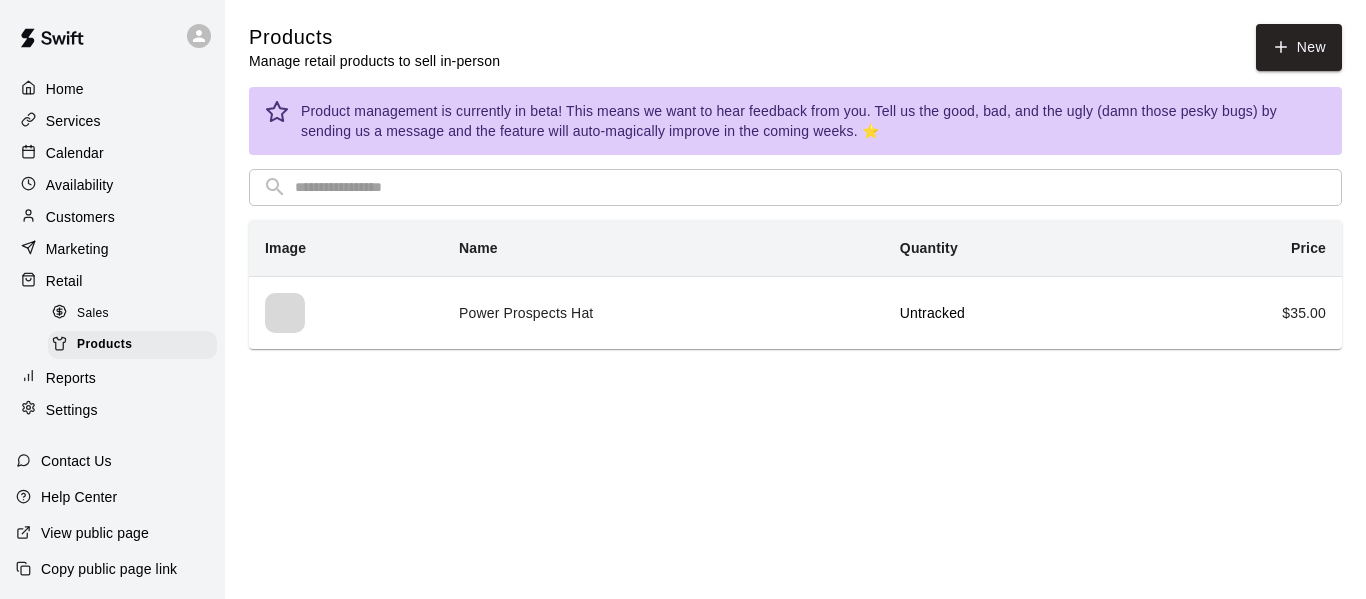 click on "Home" at bounding box center (65, 89) 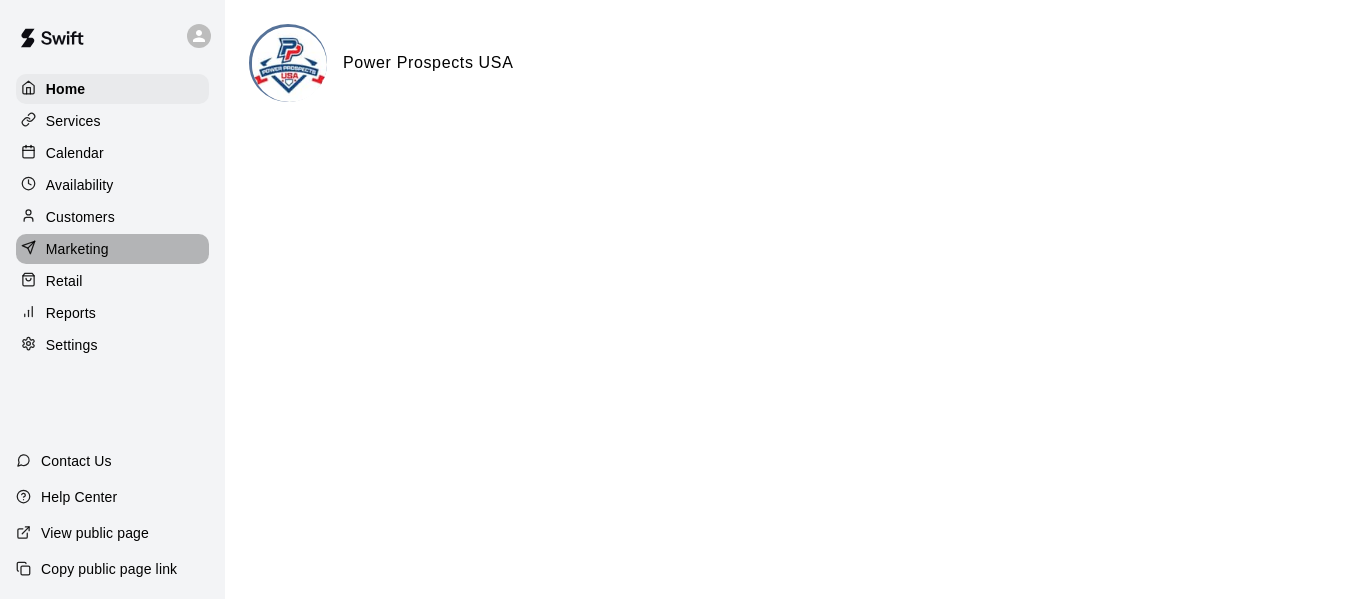 click on "Marketing" at bounding box center [77, 249] 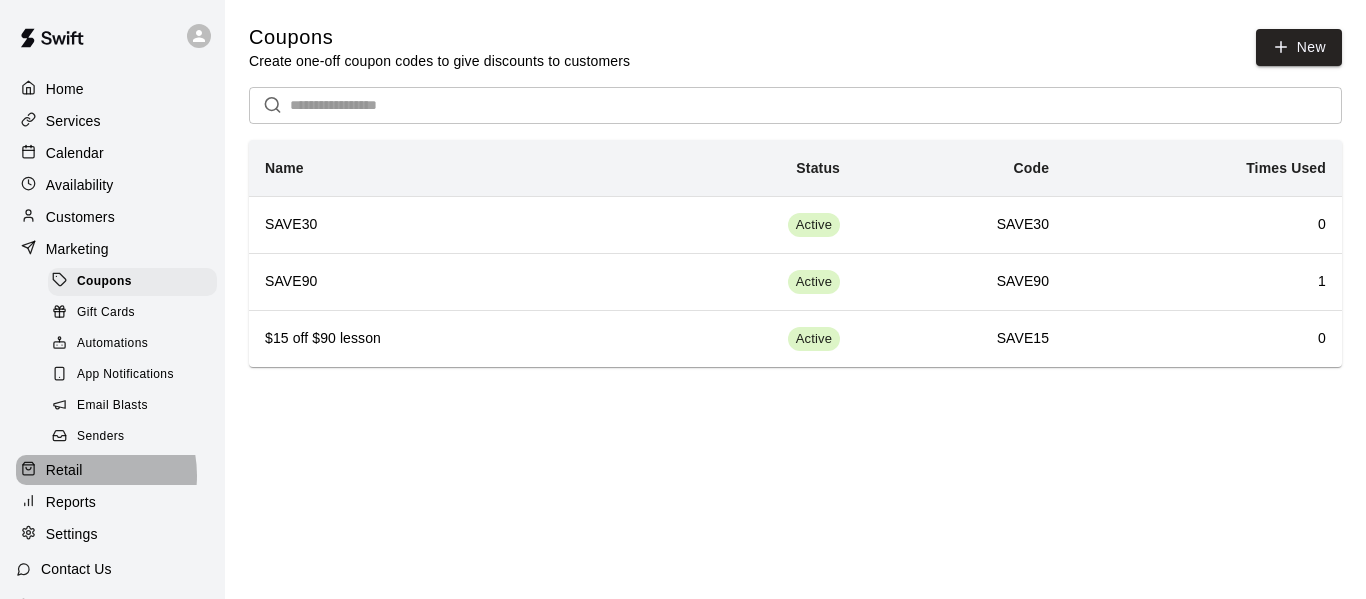 click on "Retail" at bounding box center [64, 470] 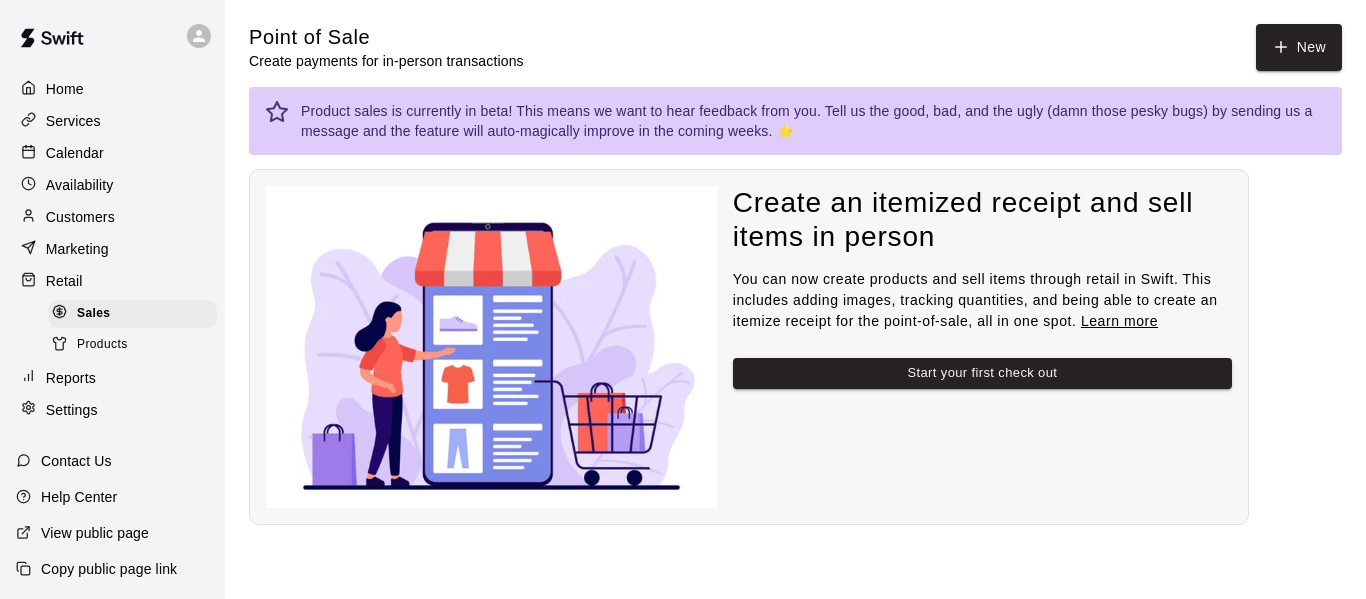 click on "Products" at bounding box center (102, 345) 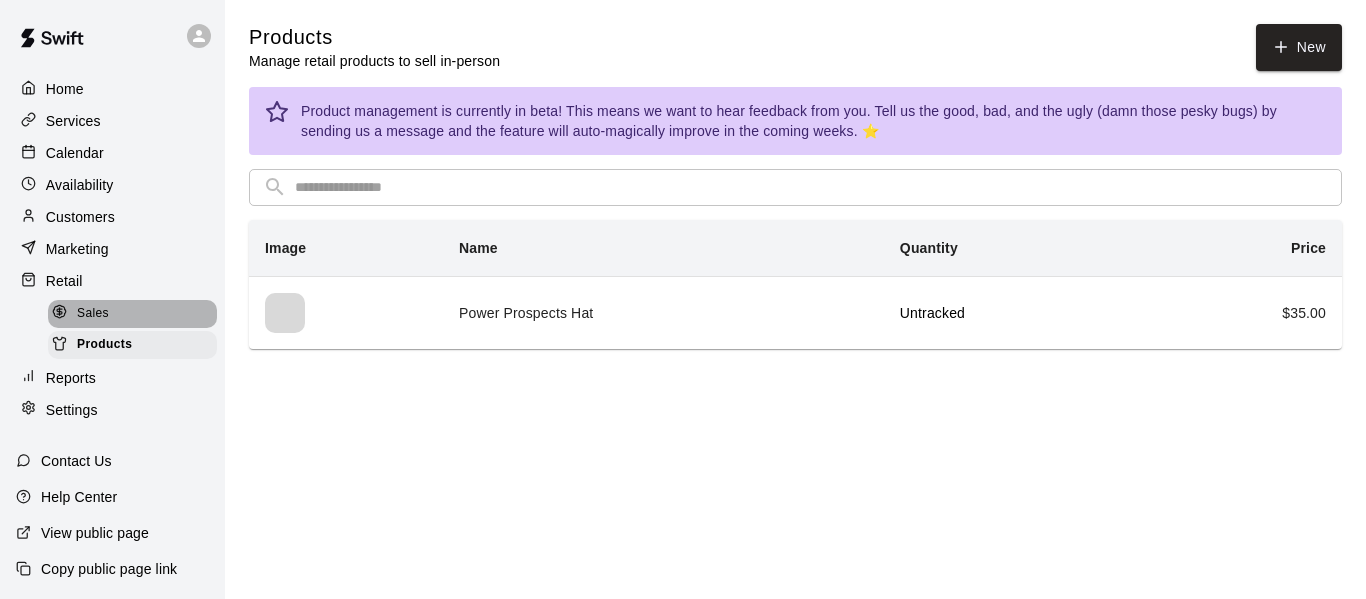 click on "Sales" at bounding box center [93, 314] 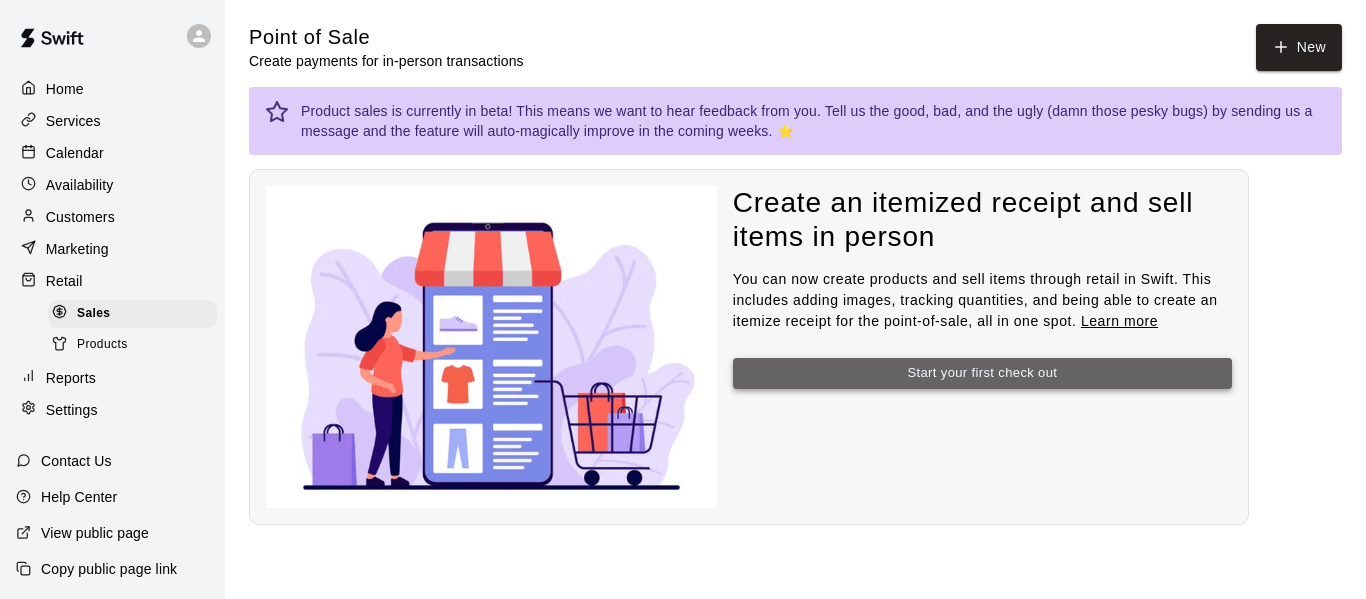 click on "Start your first check out" at bounding box center [982, 373] 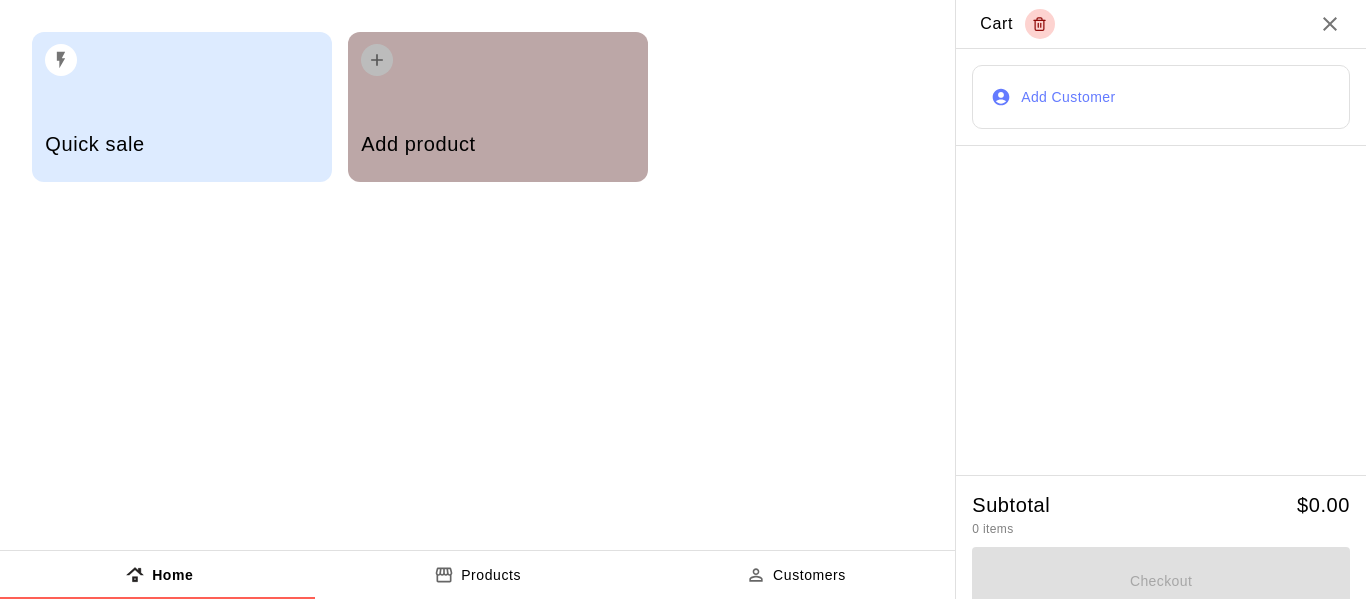 click on "Add product" at bounding box center (497, 146) 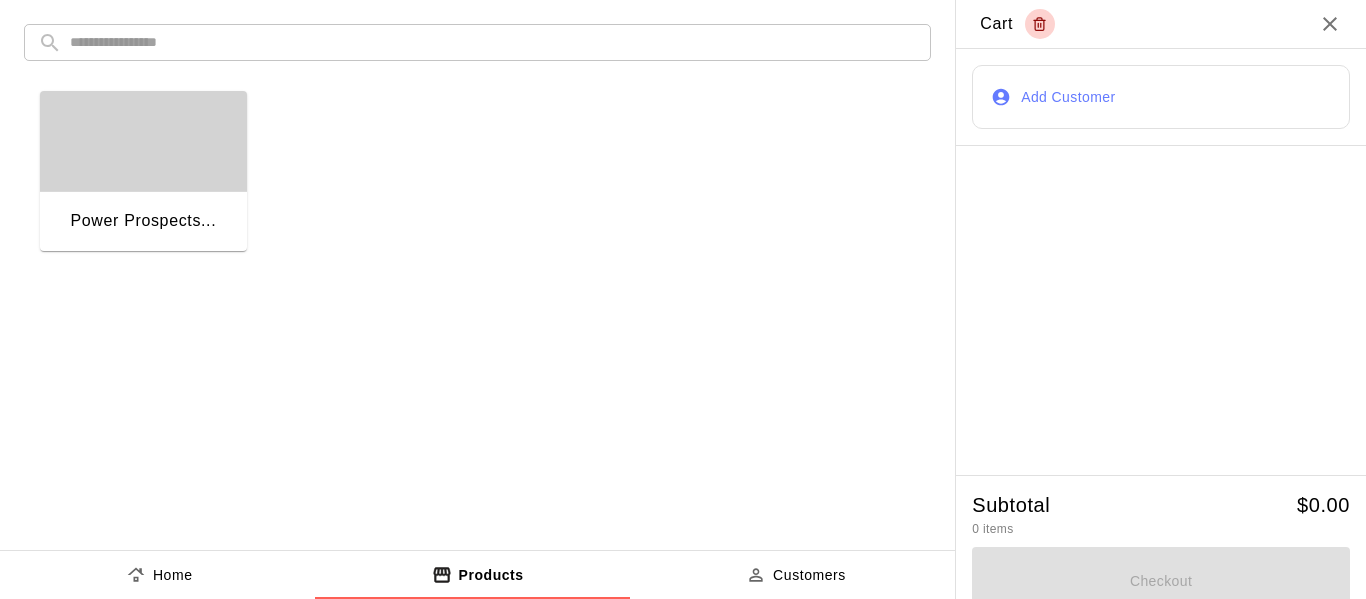 click on "Power Prospects..." at bounding box center [143, 223] 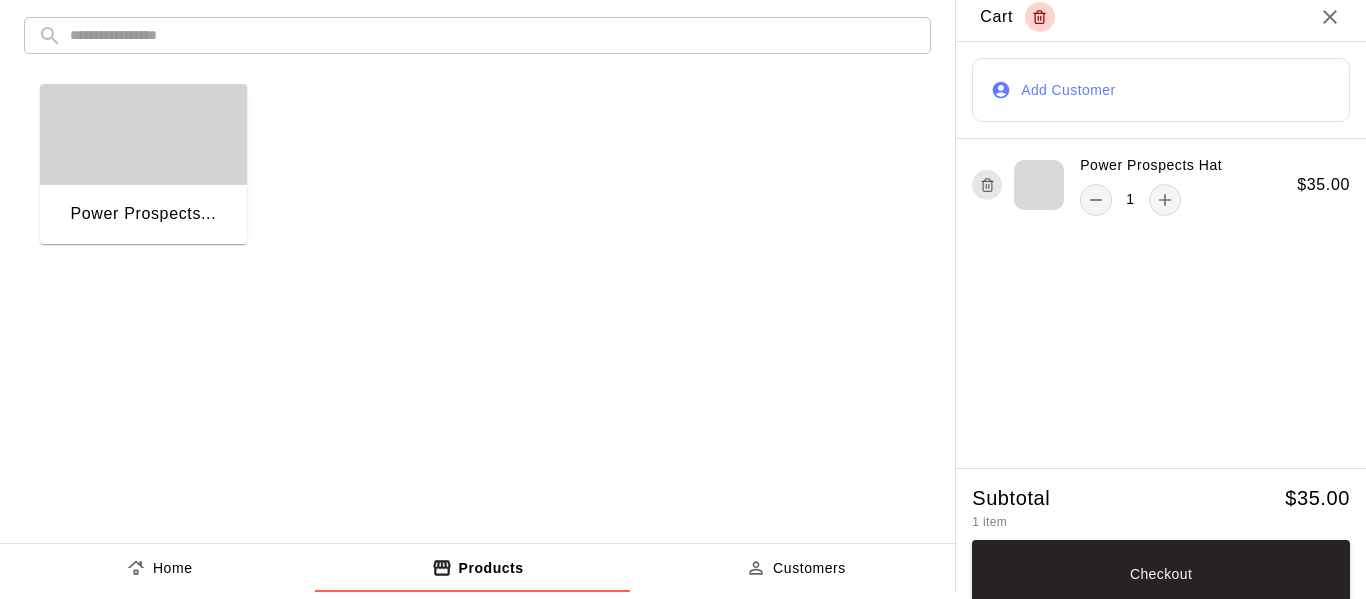 scroll, scrollTop: 0, scrollLeft: 0, axis: both 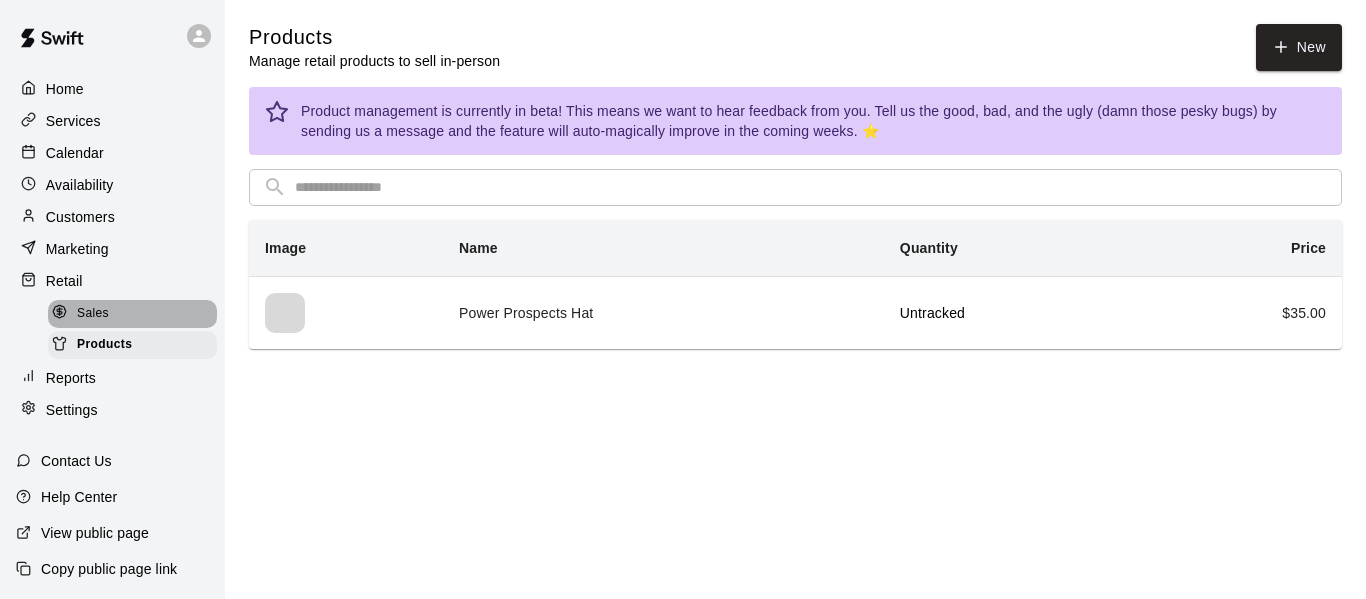 click on "Sales" at bounding box center (93, 314) 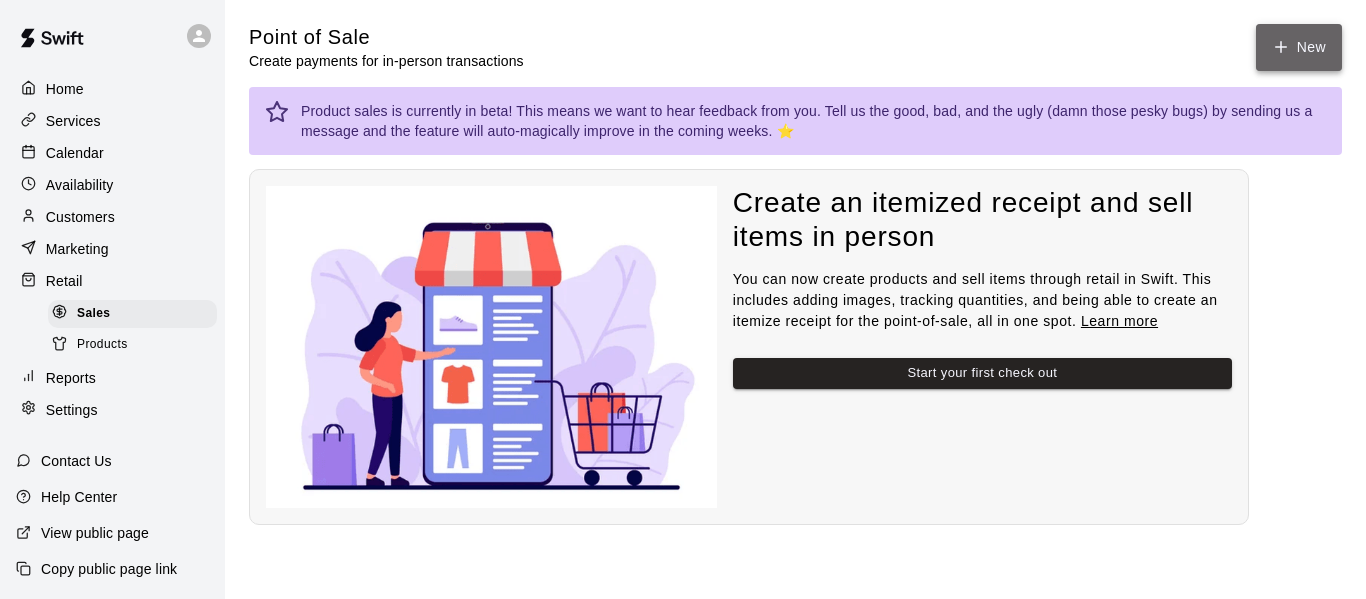 click on "New" at bounding box center [1299, 47] 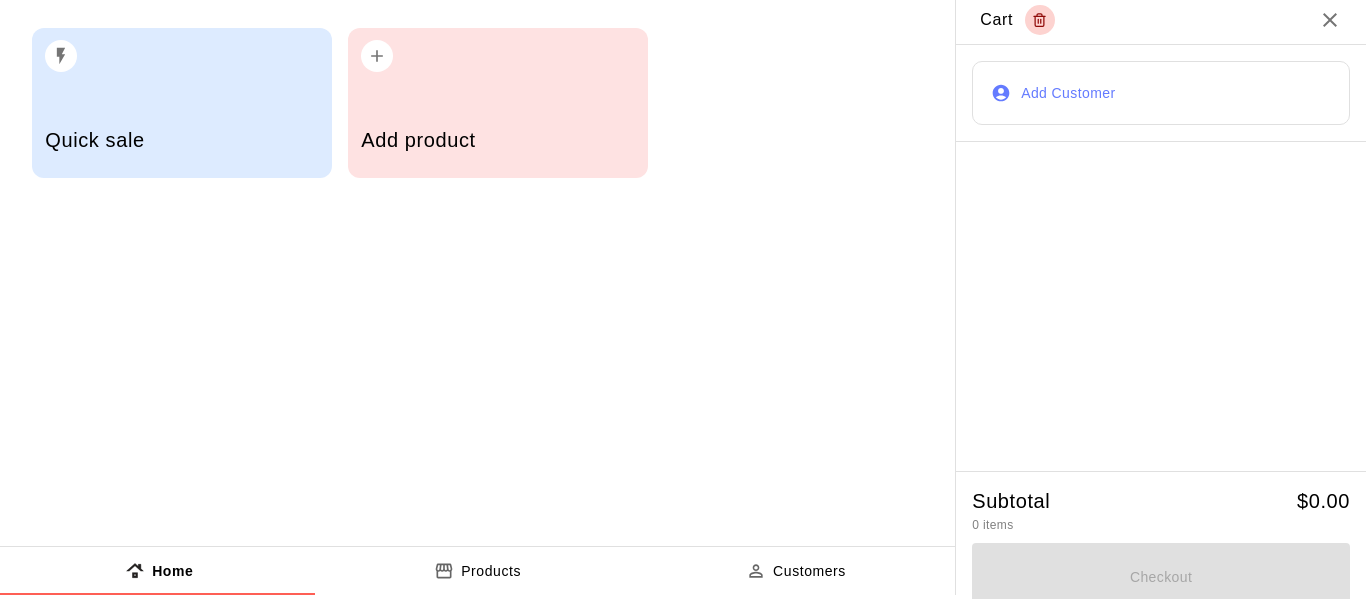 scroll, scrollTop: 0, scrollLeft: 0, axis: both 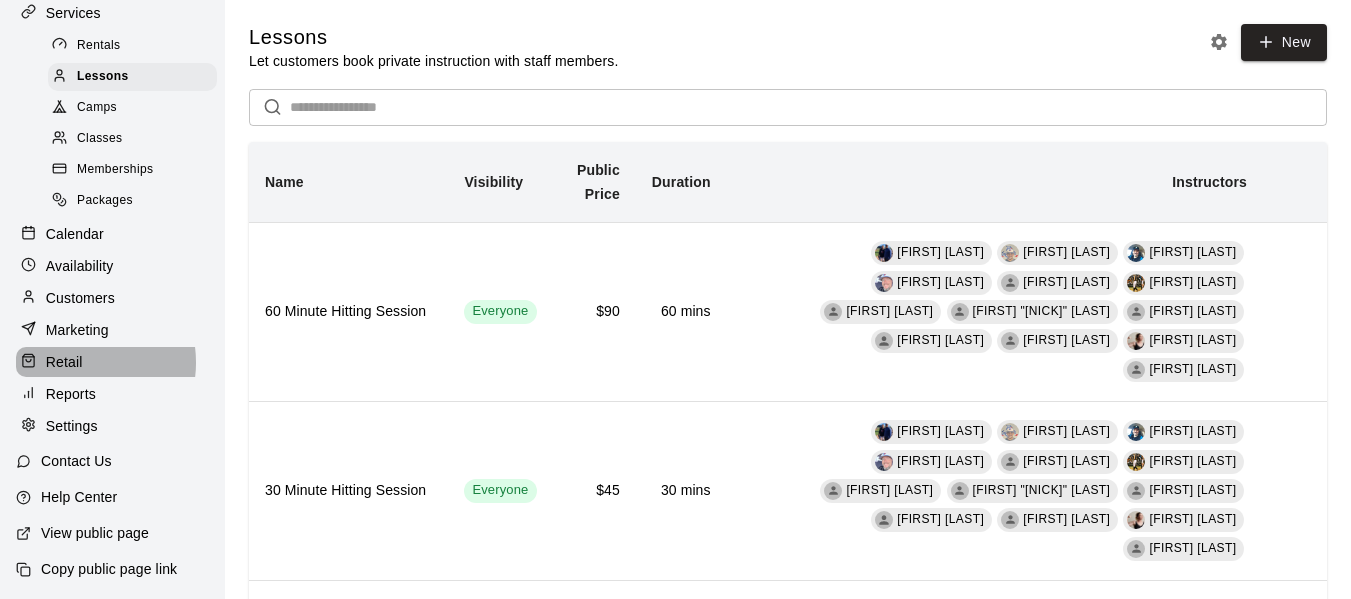 click on "Retail" at bounding box center (64, 362) 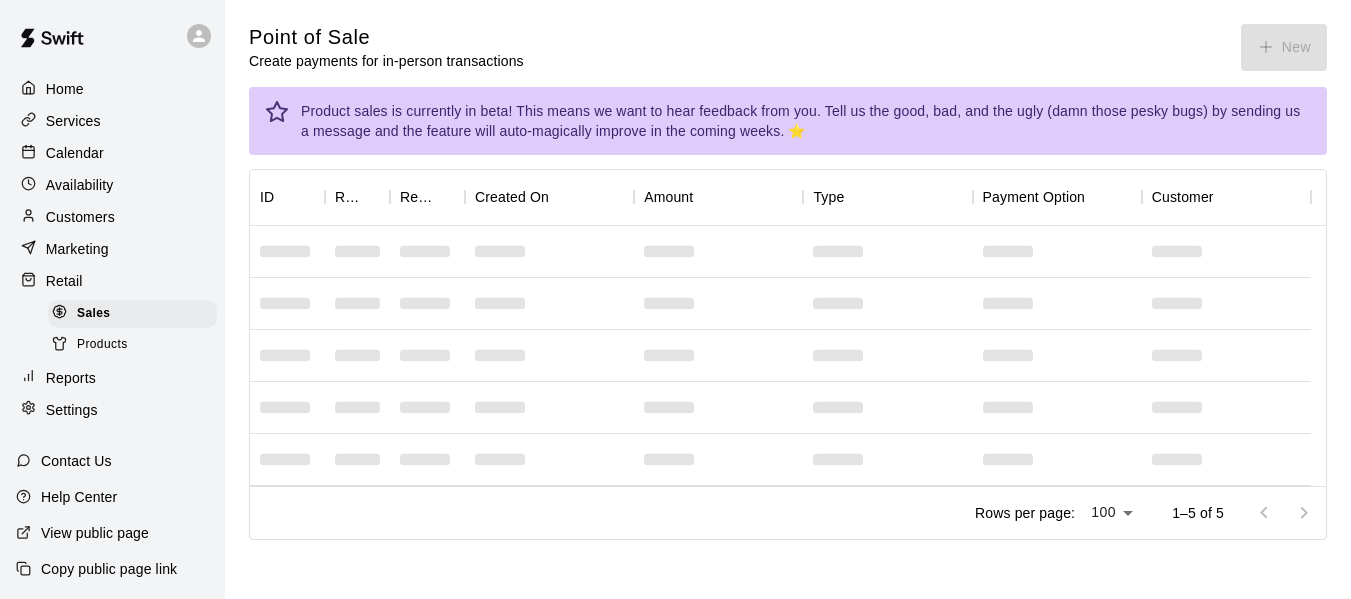 scroll, scrollTop: 0, scrollLeft: 0, axis: both 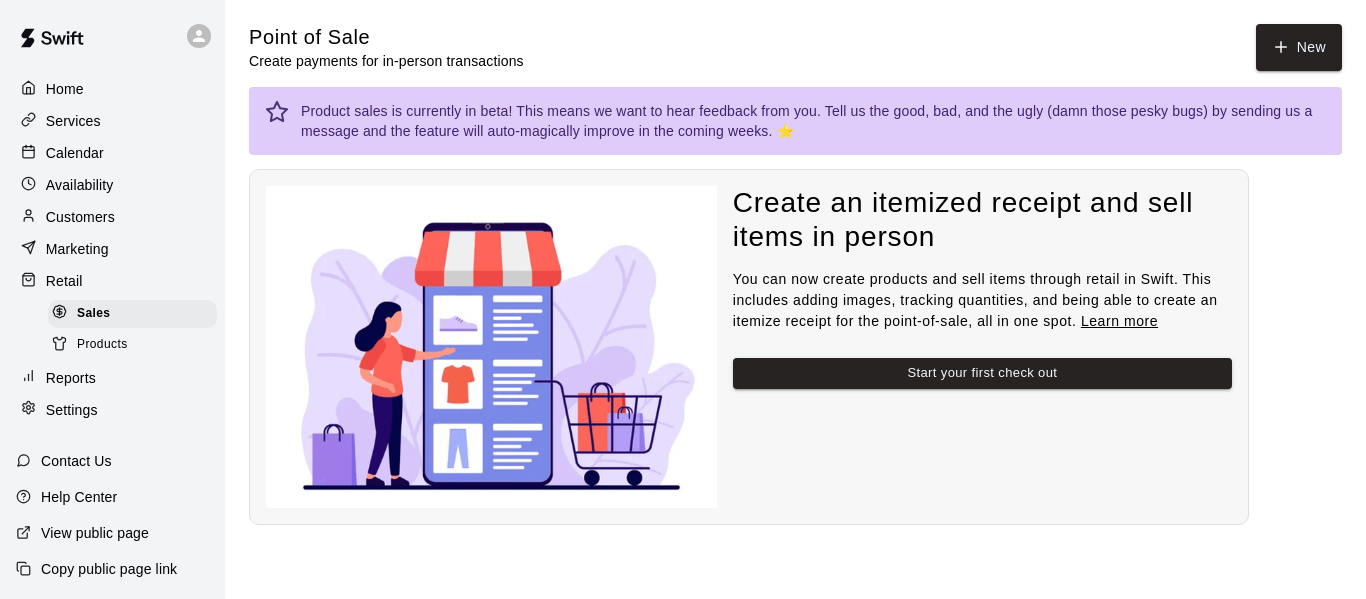 click on "Services" at bounding box center [112, 121] 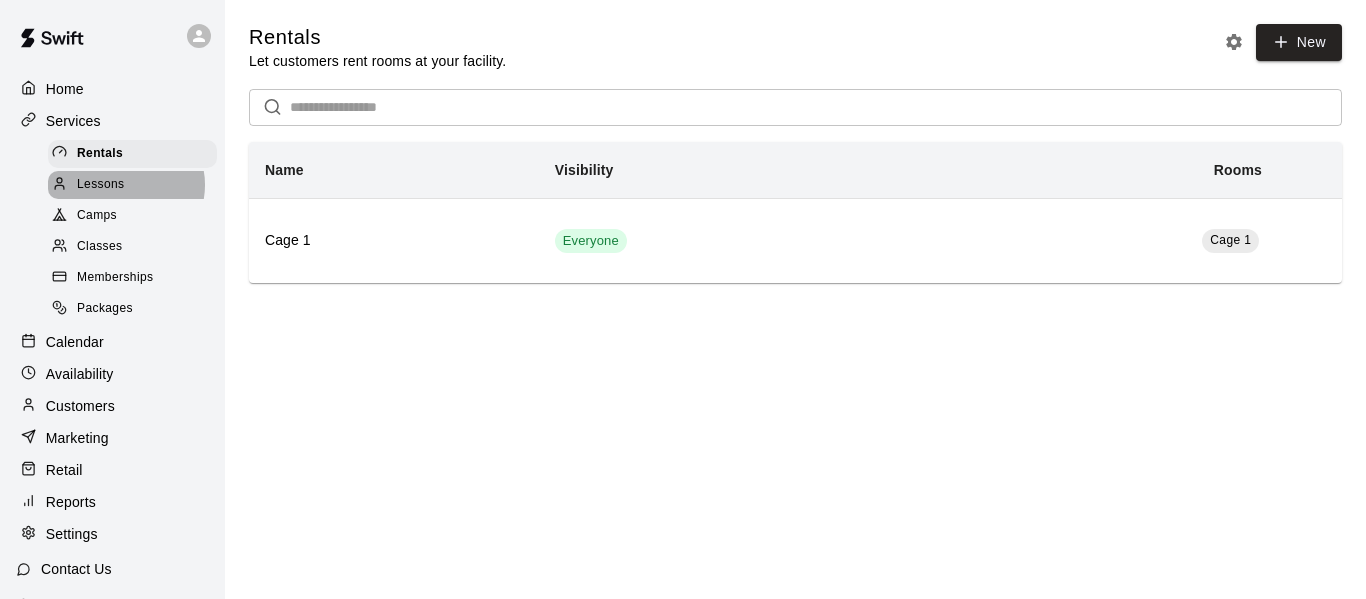 click on "Lessons" at bounding box center [132, 185] 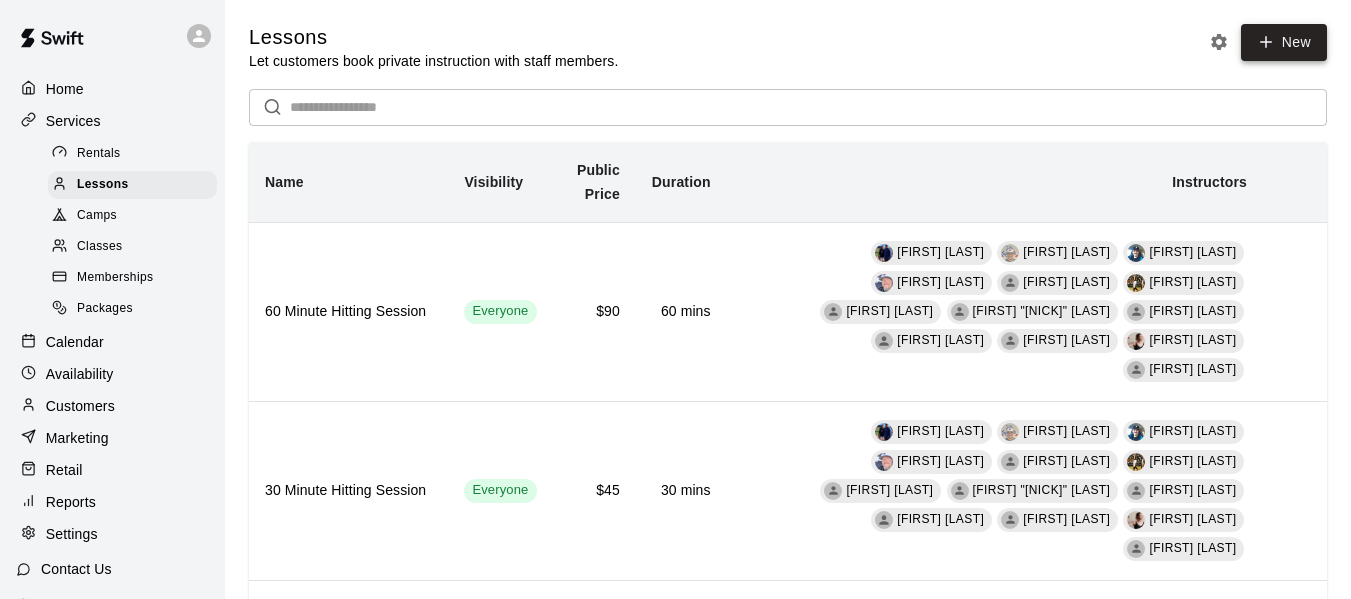click on "New" at bounding box center (1284, 42) 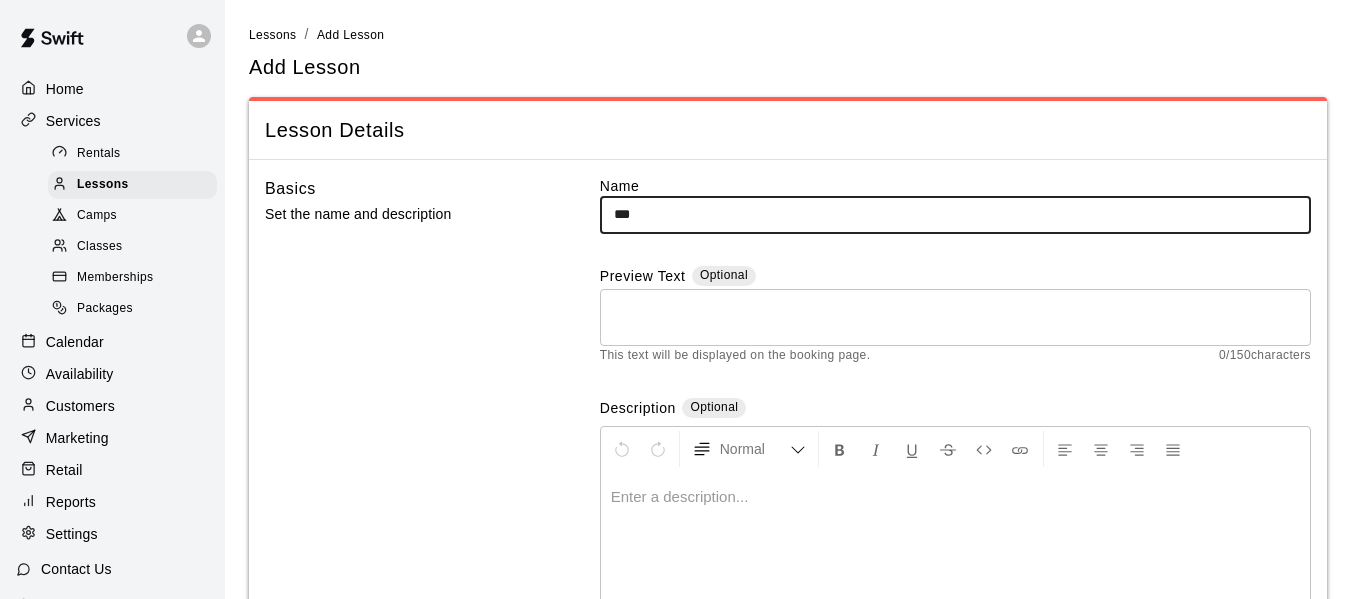 type on "***" 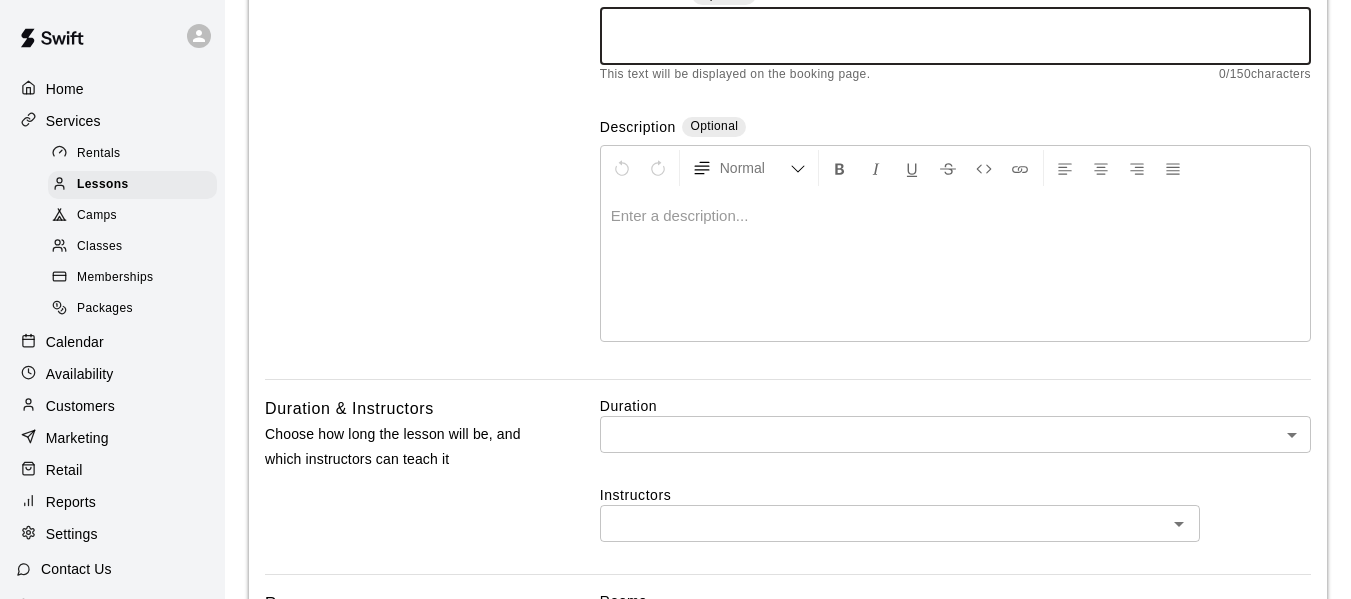 scroll, scrollTop: 400, scrollLeft: 0, axis: vertical 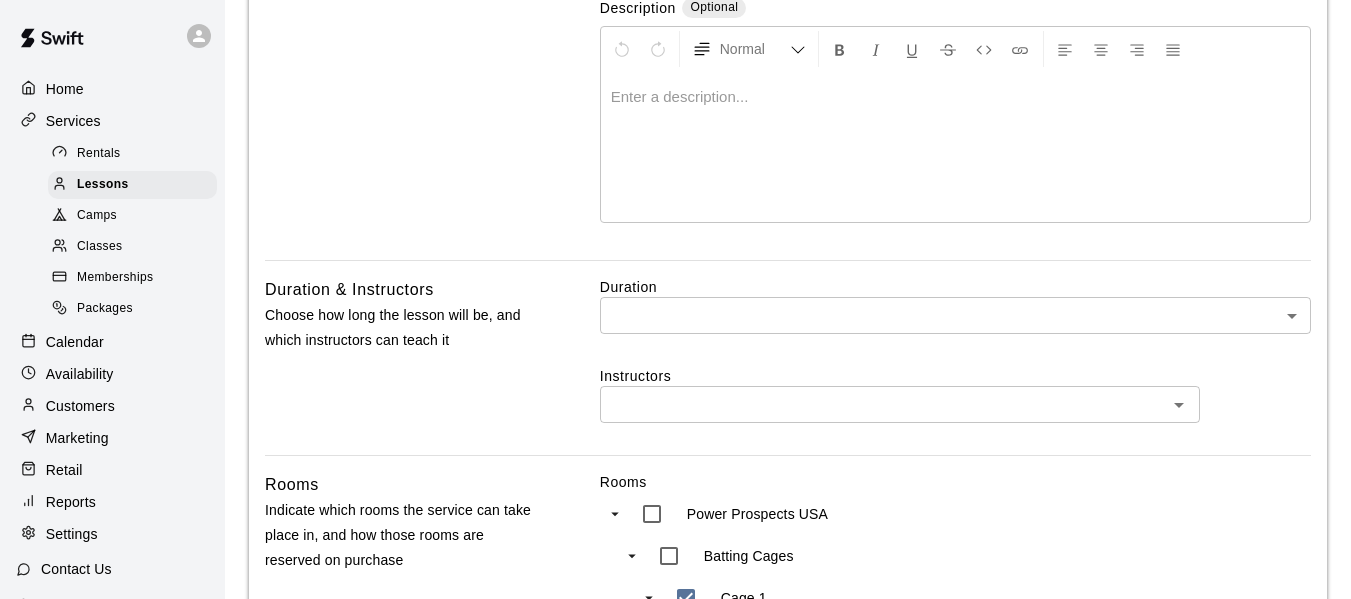 click on "Home Services Rentals Lessons Camps Classes Memberships Packages Calendar Availability Customers Marketing Retail Reports Settings Contact Us Help Center View public page Copy public page link Lessons / Add Lesson Add Lesson Lesson Details Basics Set the name and description Name *** ​ Preview Text Optional * ​ This text will be displayed on the booking page. 0  /  150  characters Description Optional Normal Enter a description... Duration ​ ​ Instructors ​ Rooms Indicate which rooms the service can take place in, and how those rooms are reserved on purchase Rooms Power Prospects USA Batting Cages Cage 1 Cage 2 Cage 3 Cage 4 Bullpen Bullpen 1 Bullpen2 Specialized Training Speed and Agility Academy room Gym Weight Training Plyo Reserve On Purchase Any selected room *** ​ When a customer buys this   rental , Swift will reserve   as long as   it is available Pricing Add Price Default Pricing Price Actions" at bounding box center [675, 637] 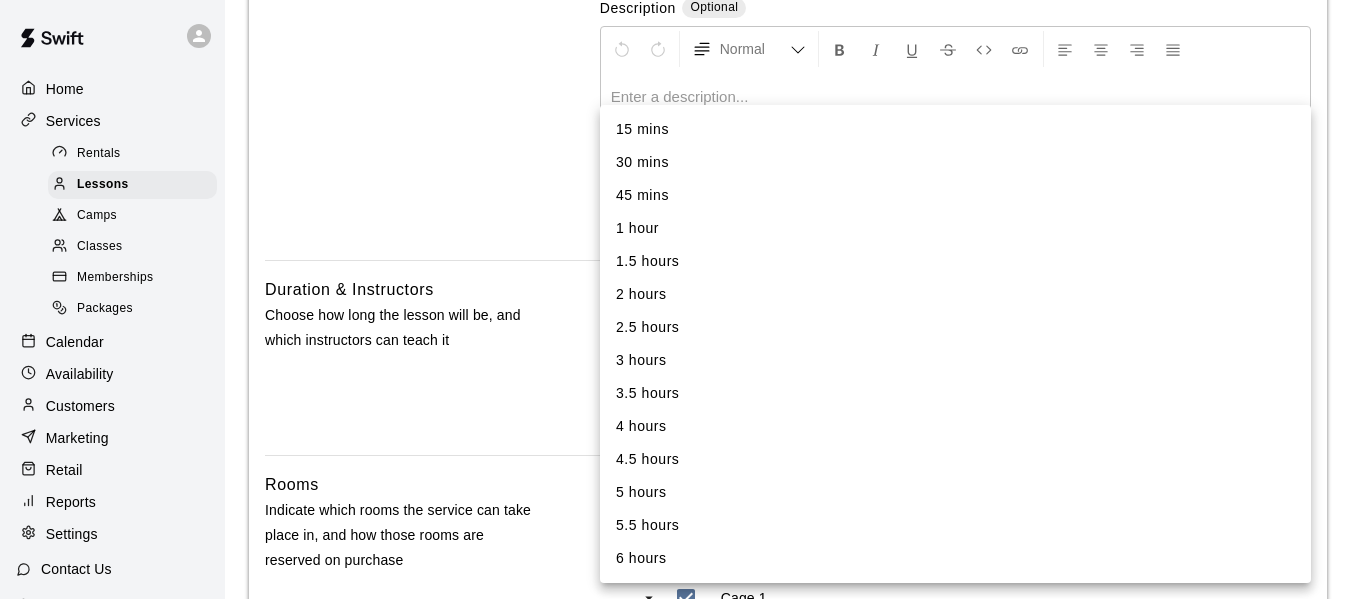 click at bounding box center (683, 299) 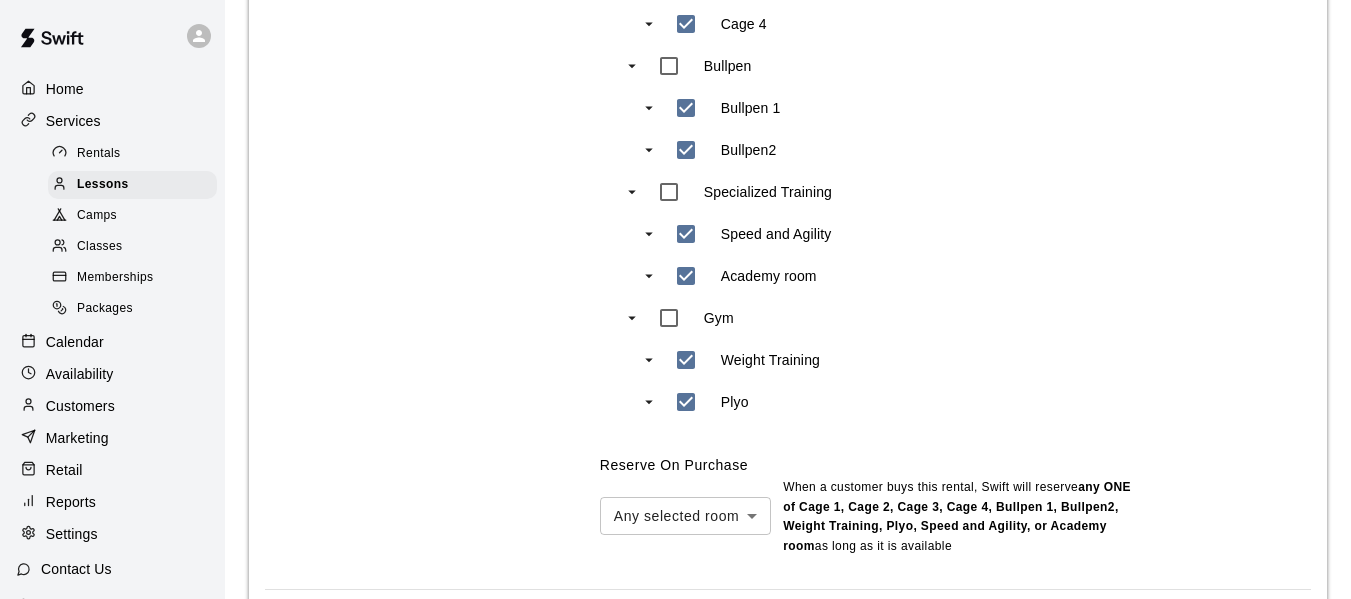 scroll, scrollTop: 1478, scrollLeft: 0, axis: vertical 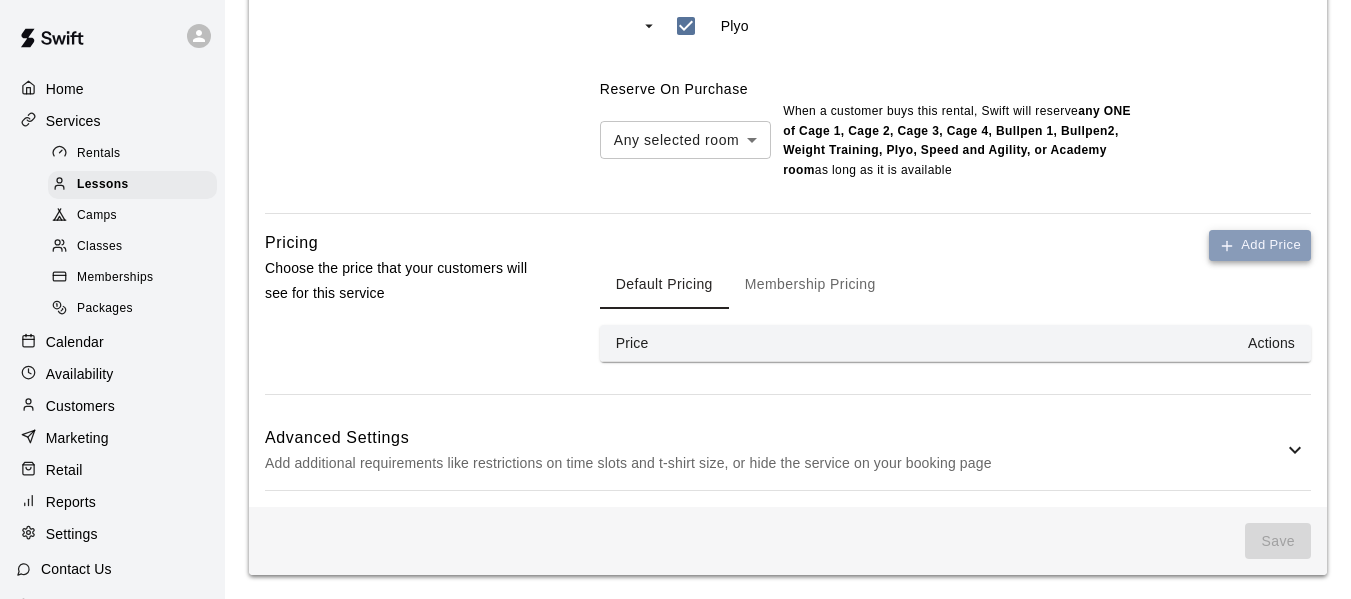 click on "Add Price" at bounding box center (1260, 245) 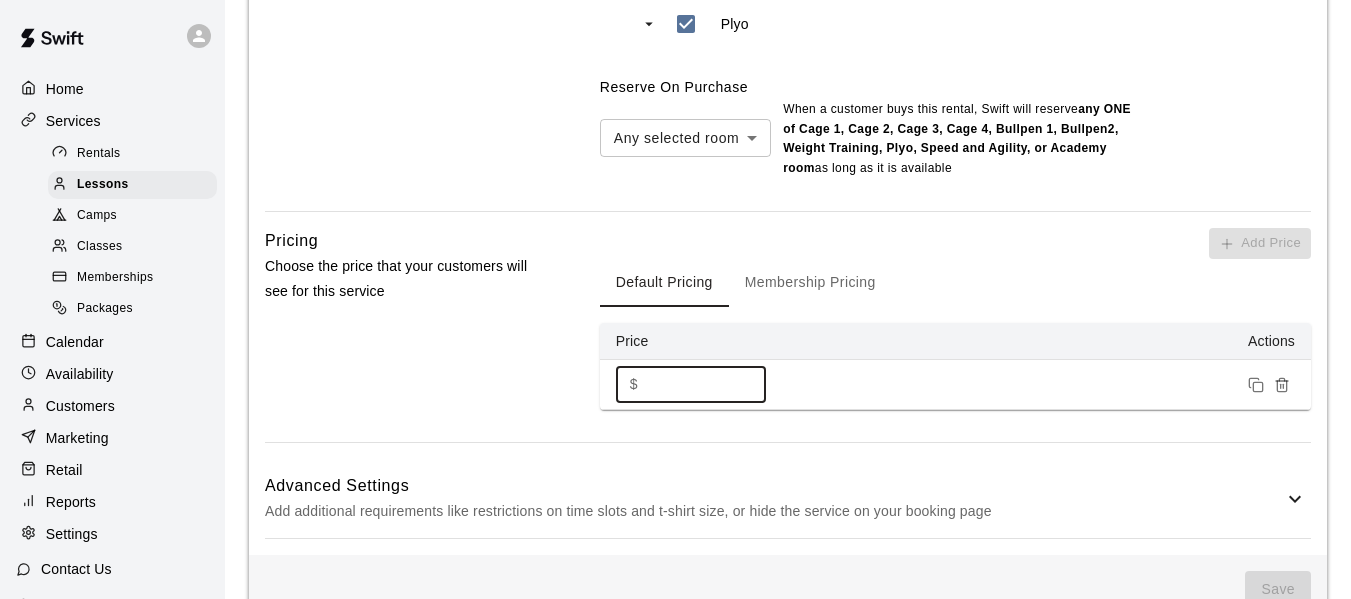 drag, startPoint x: 663, startPoint y: 385, endPoint x: 614, endPoint y: 378, distance: 49.497475 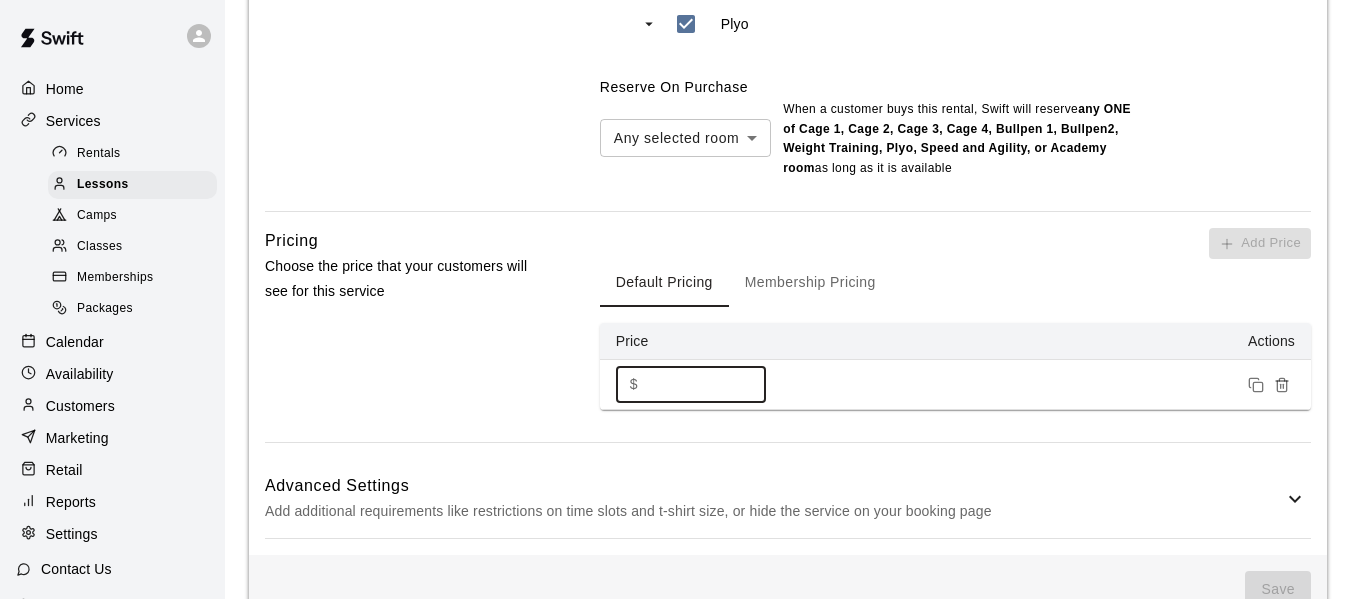 type on "**" 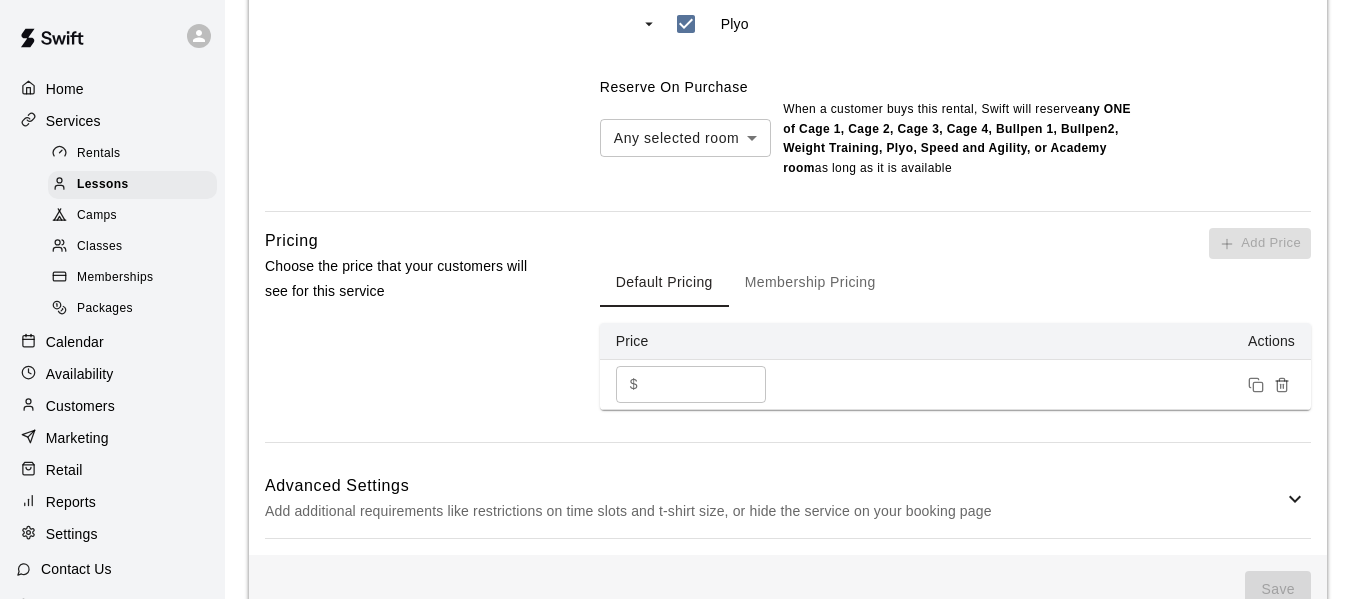 click on "Add Price Default Pricing Membership Pricing Price Actions $ ** ​" at bounding box center (955, 319) 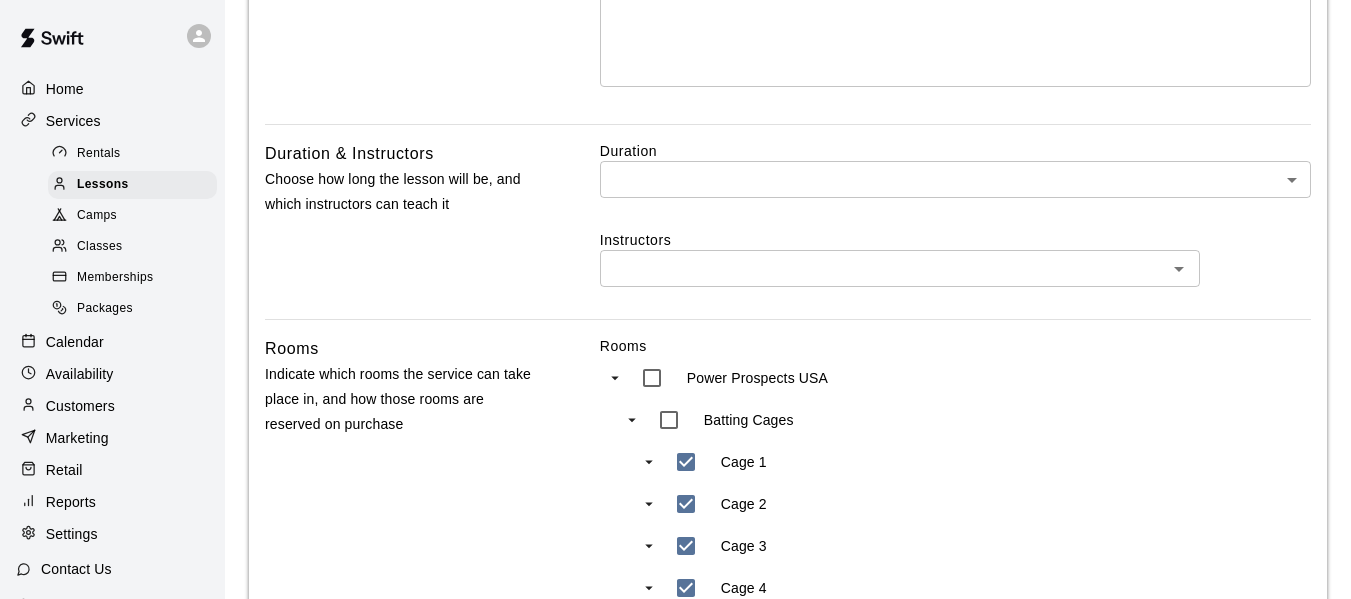 scroll, scrollTop: 528, scrollLeft: 0, axis: vertical 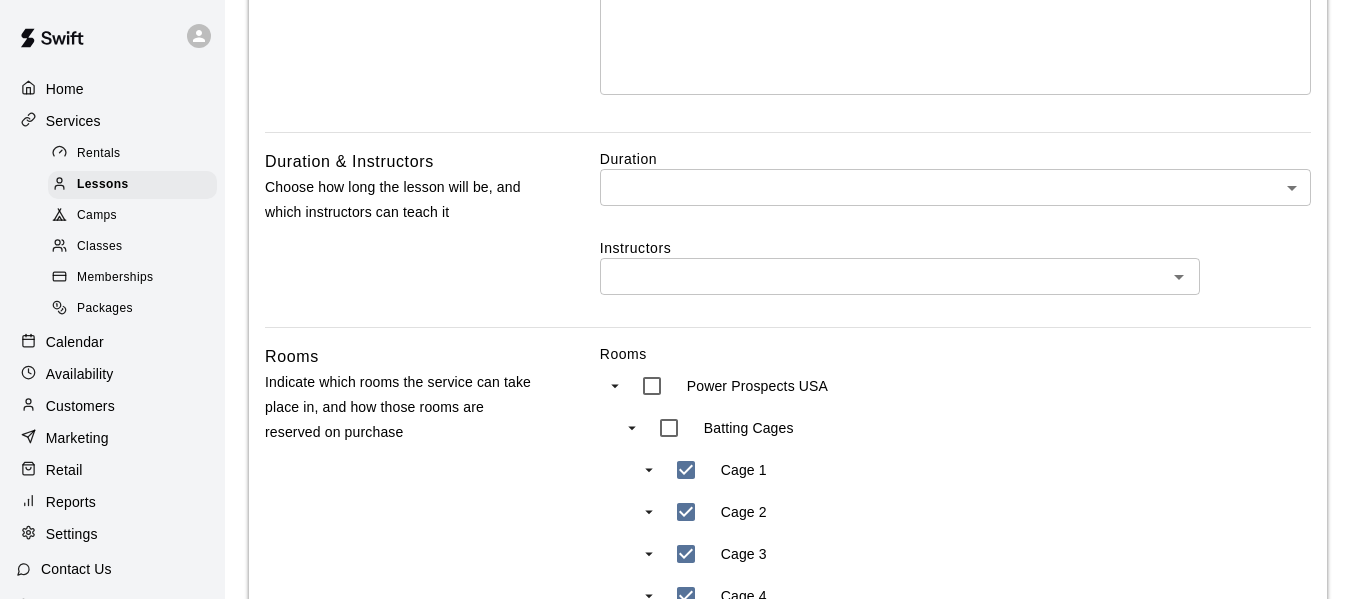 click at bounding box center [883, 276] 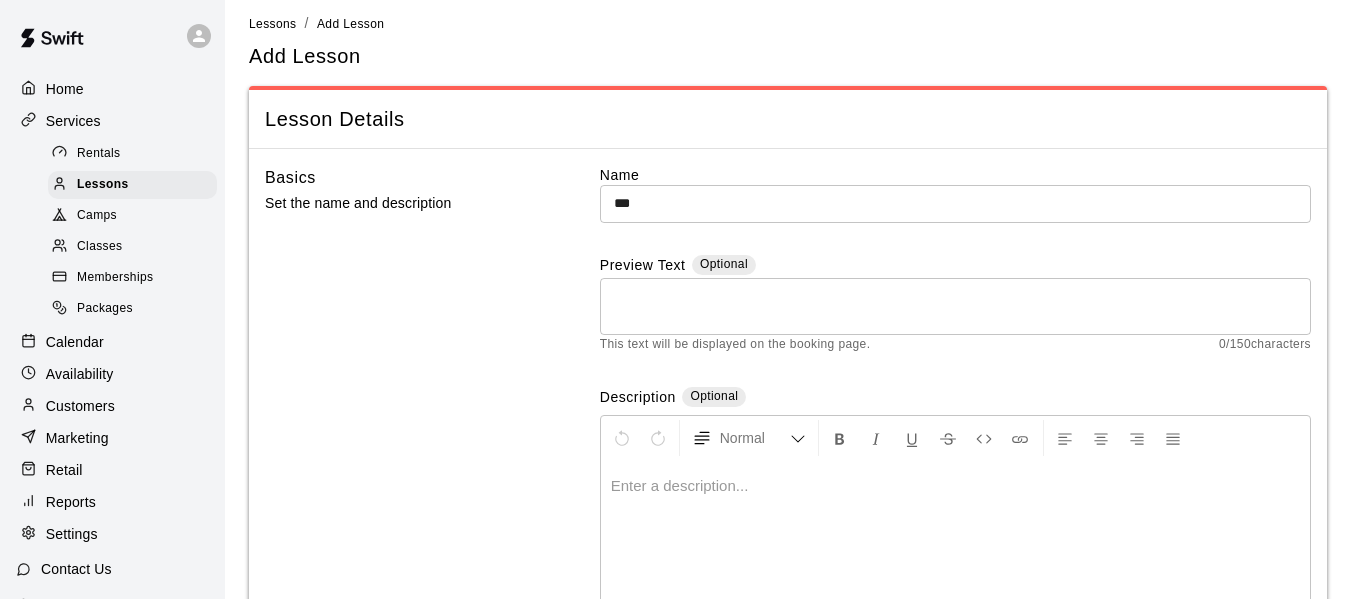 scroll, scrollTop: 0, scrollLeft: 0, axis: both 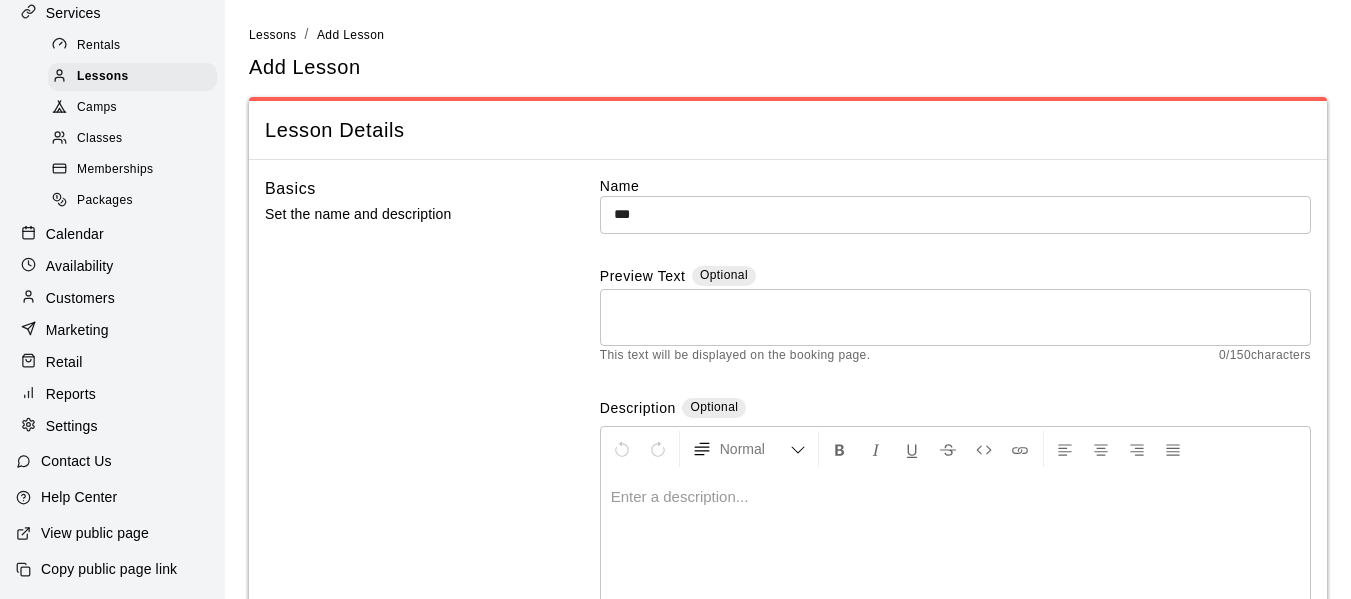 click on "Settings" at bounding box center (72, 426) 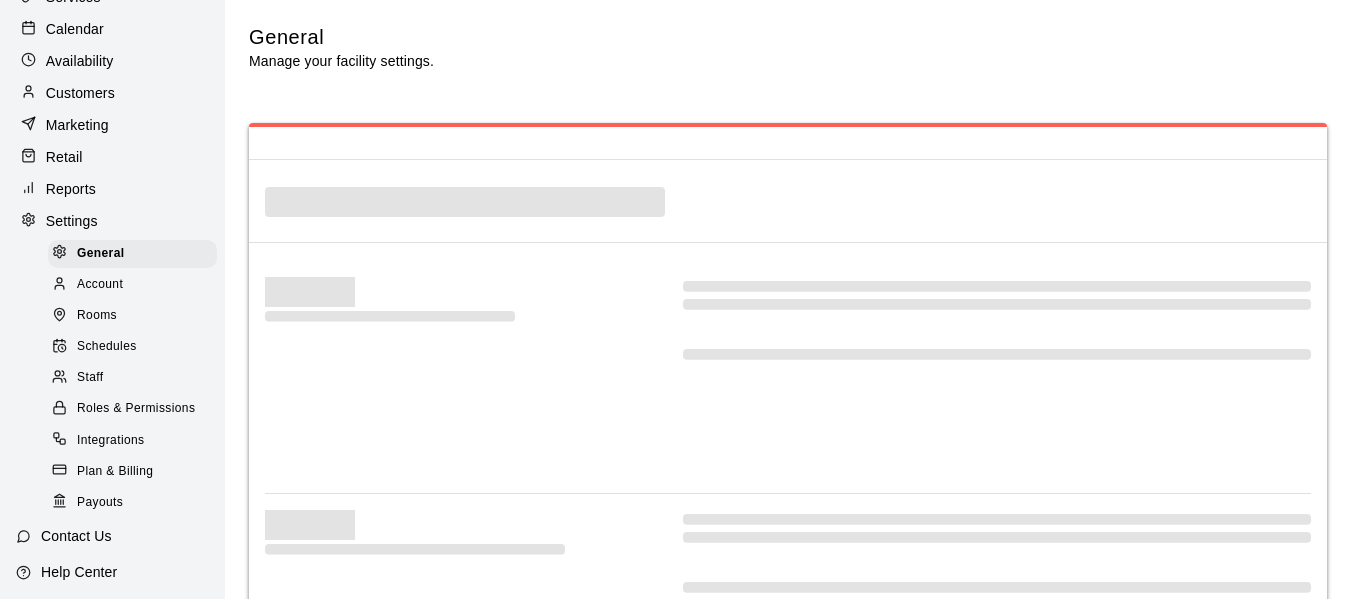 select on "**" 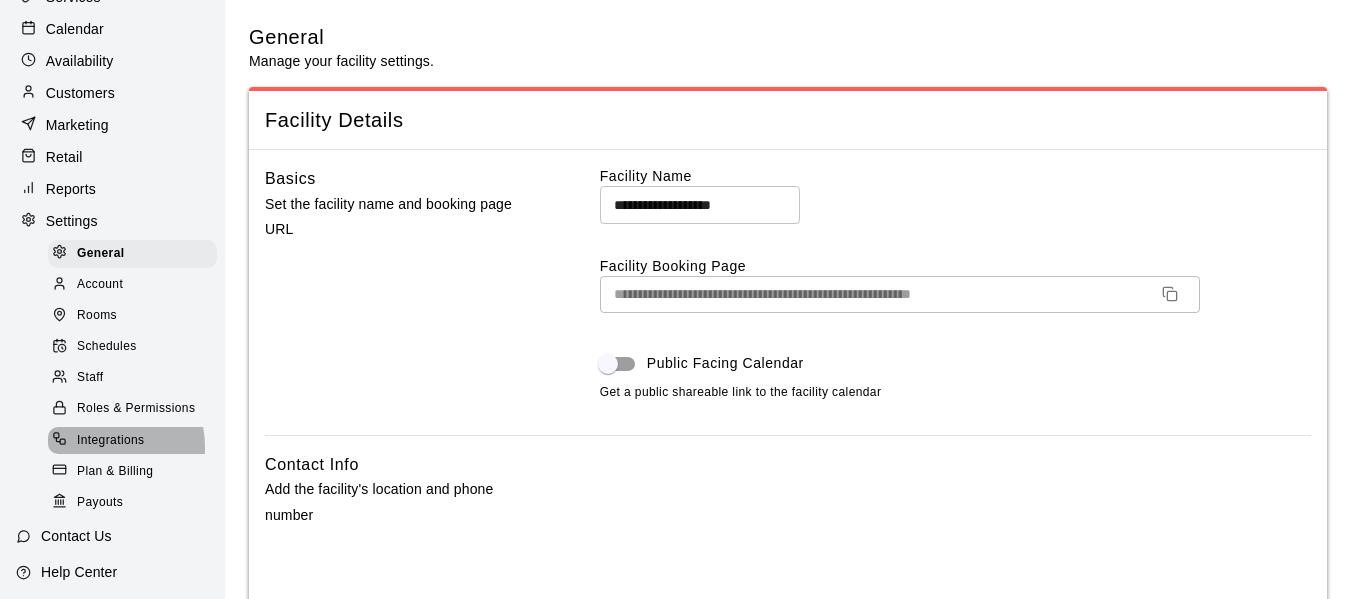 click on "Integrations" at bounding box center (111, 441) 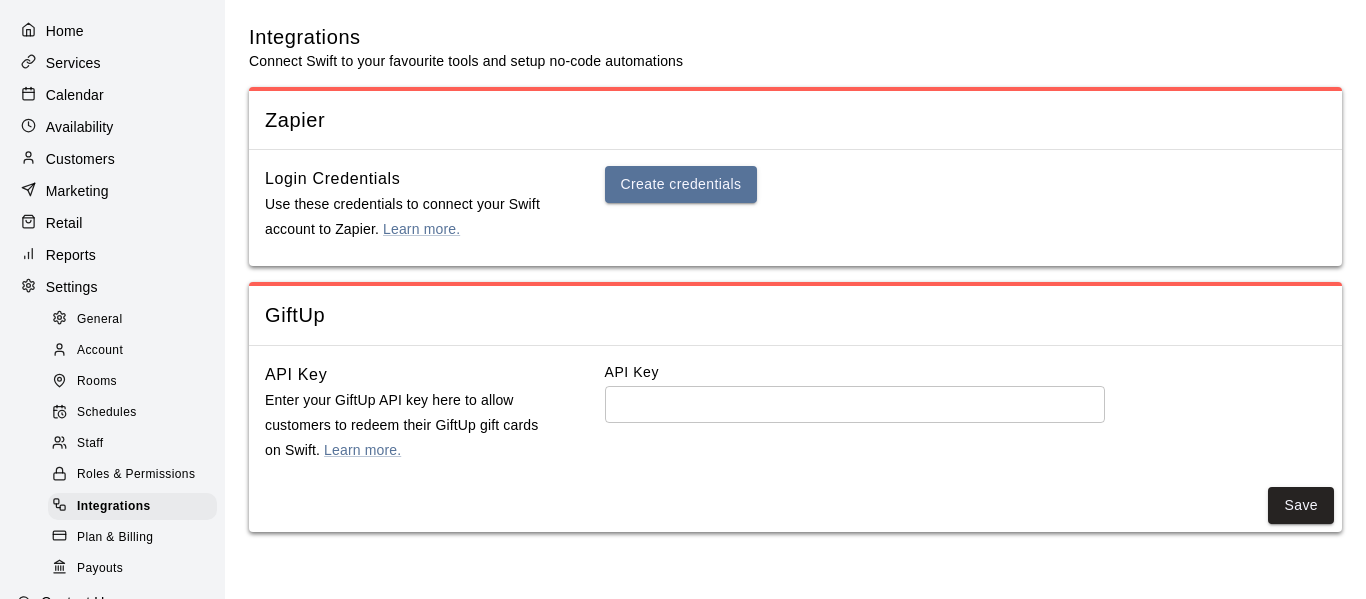 scroll, scrollTop: 24, scrollLeft: 0, axis: vertical 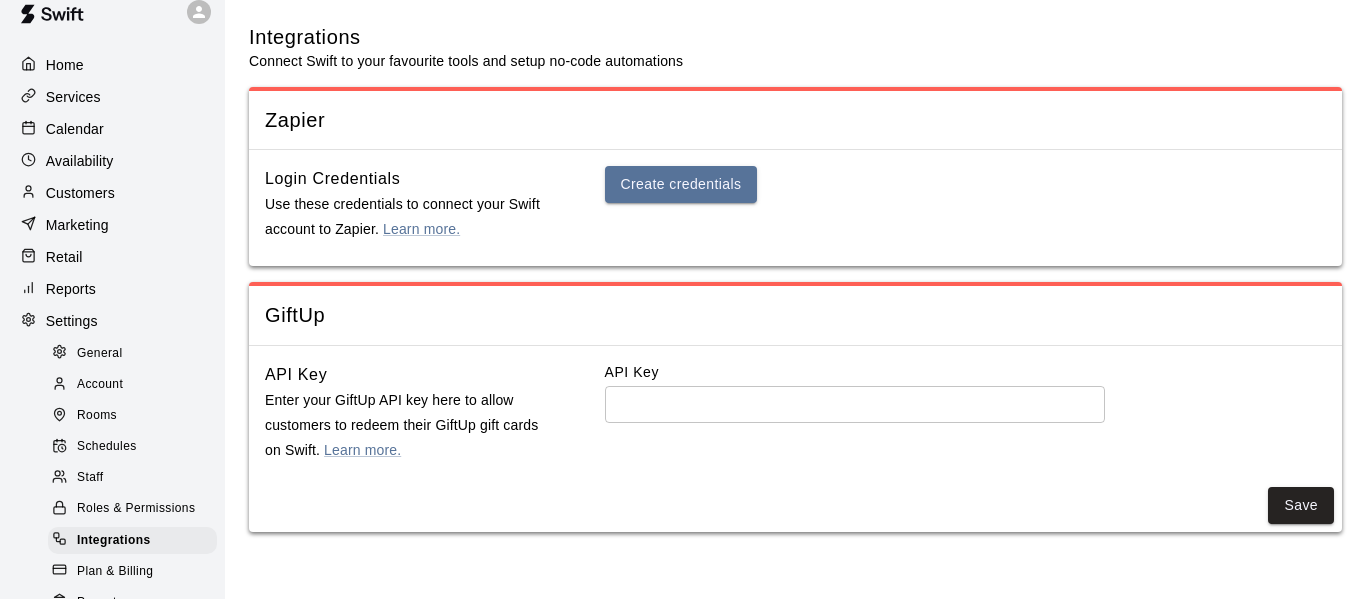 click on "Home" at bounding box center (112, 65) 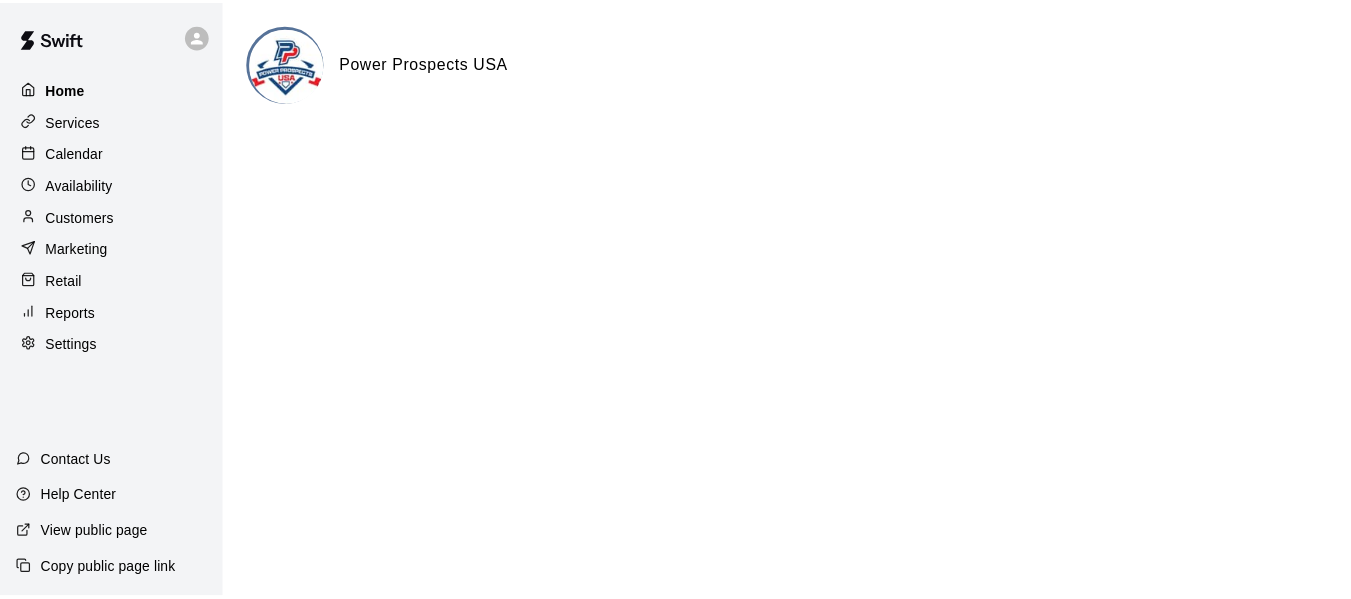 scroll, scrollTop: 0, scrollLeft: 0, axis: both 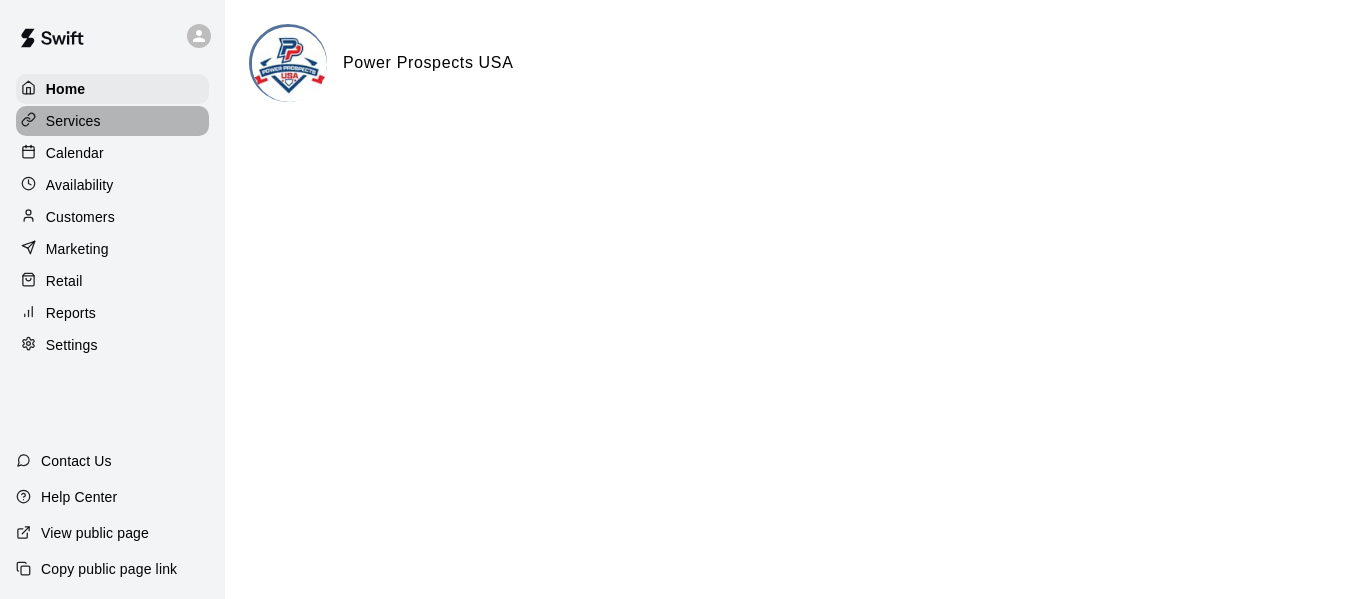 click on "Services" at bounding box center [73, 121] 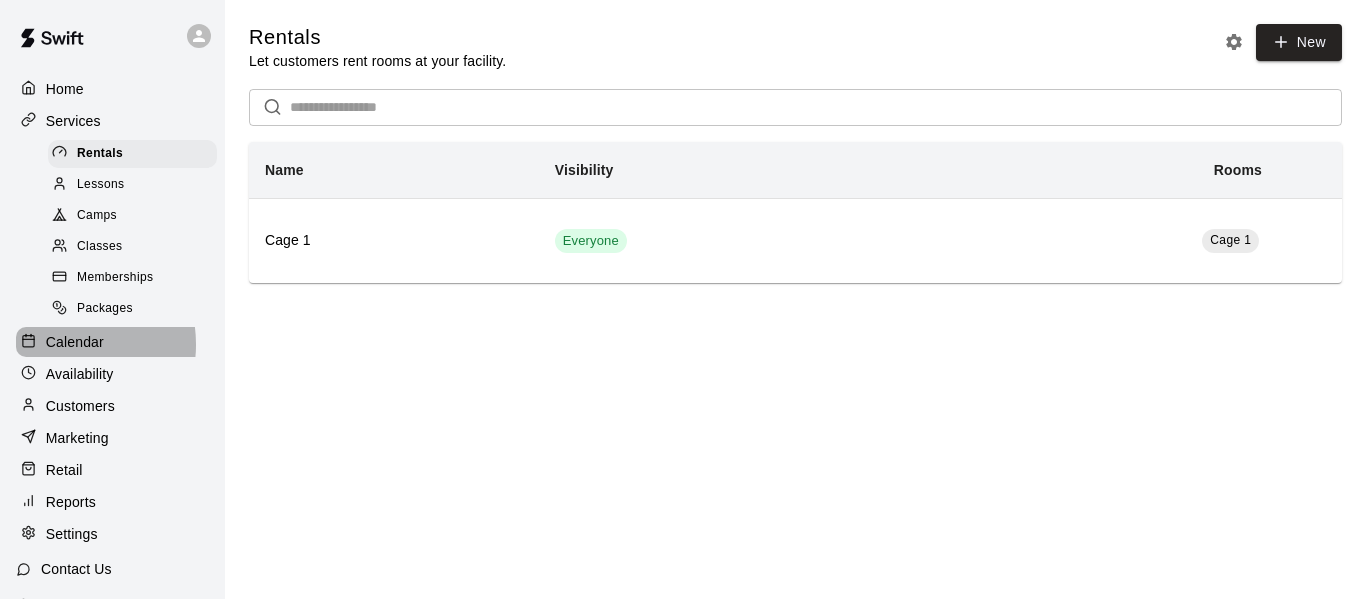 click on "Calendar" at bounding box center [75, 342] 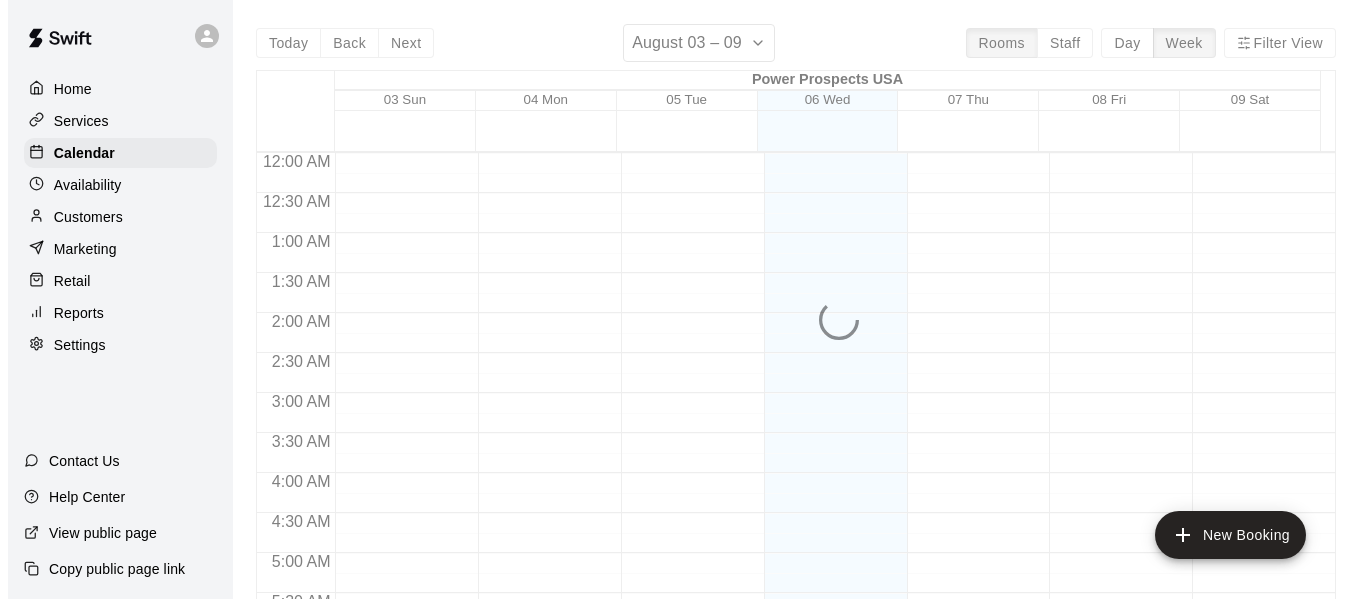 scroll, scrollTop: 1371, scrollLeft: 0, axis: vertical 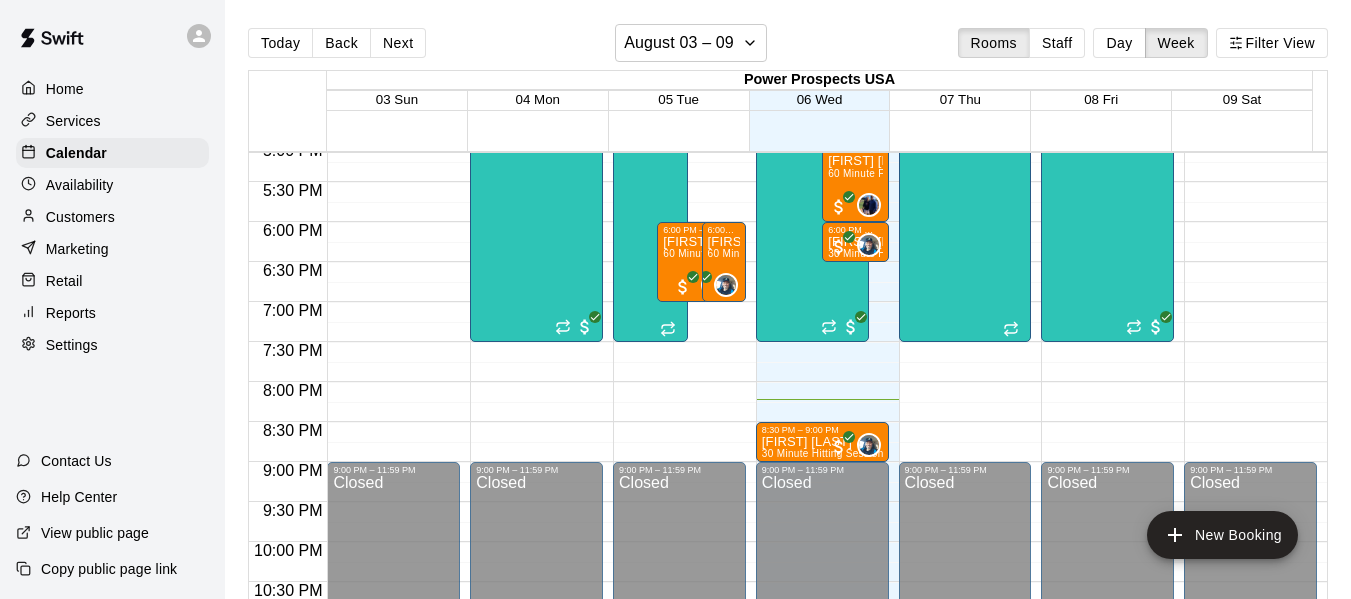 click on "Help Center" at bounding box center (79, 497) 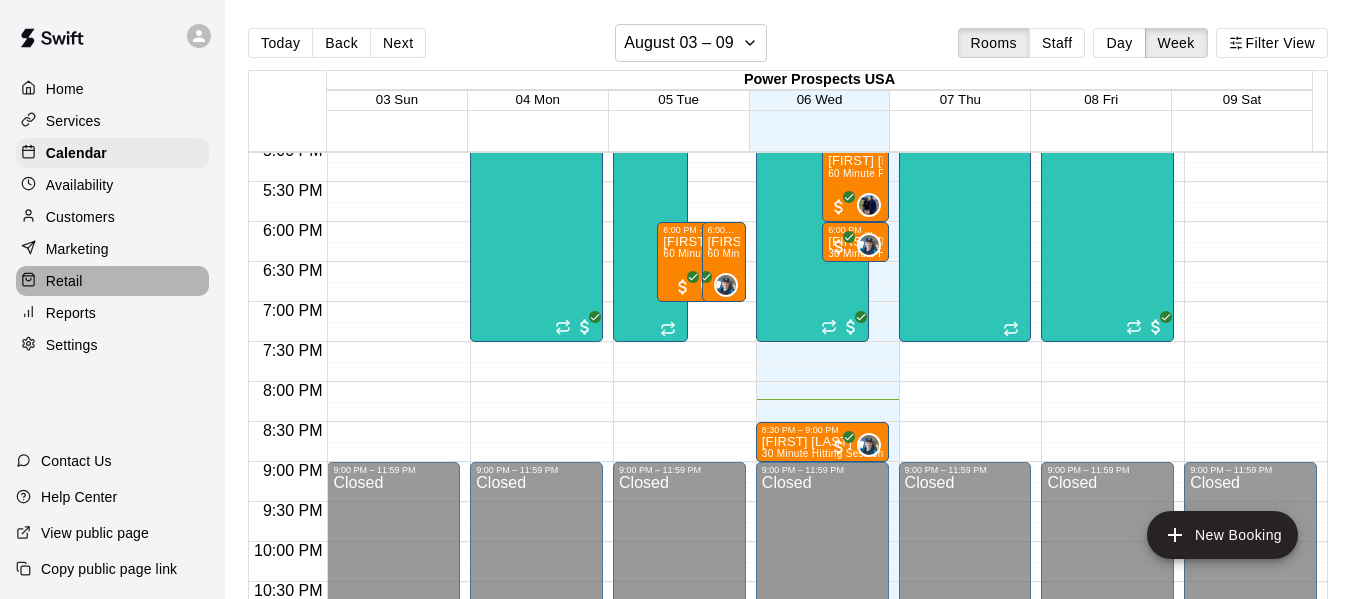 click on "Retail" at bounding box center (64, 281) 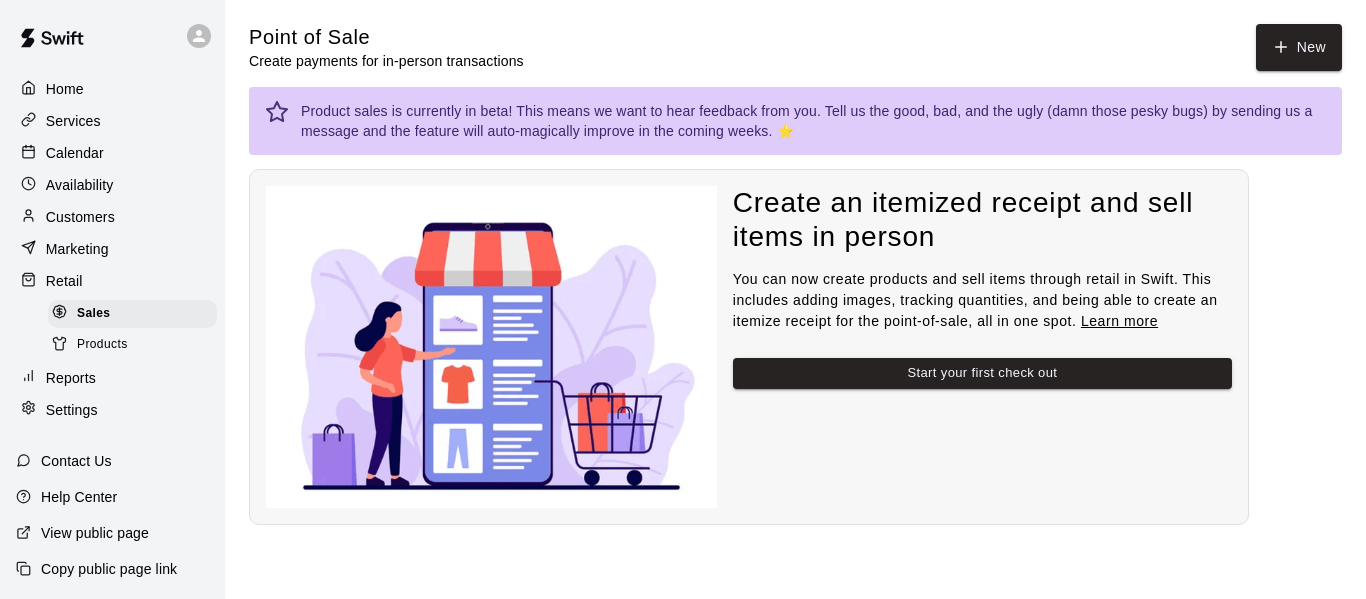click on "Products" at bounding box center (102, 345) 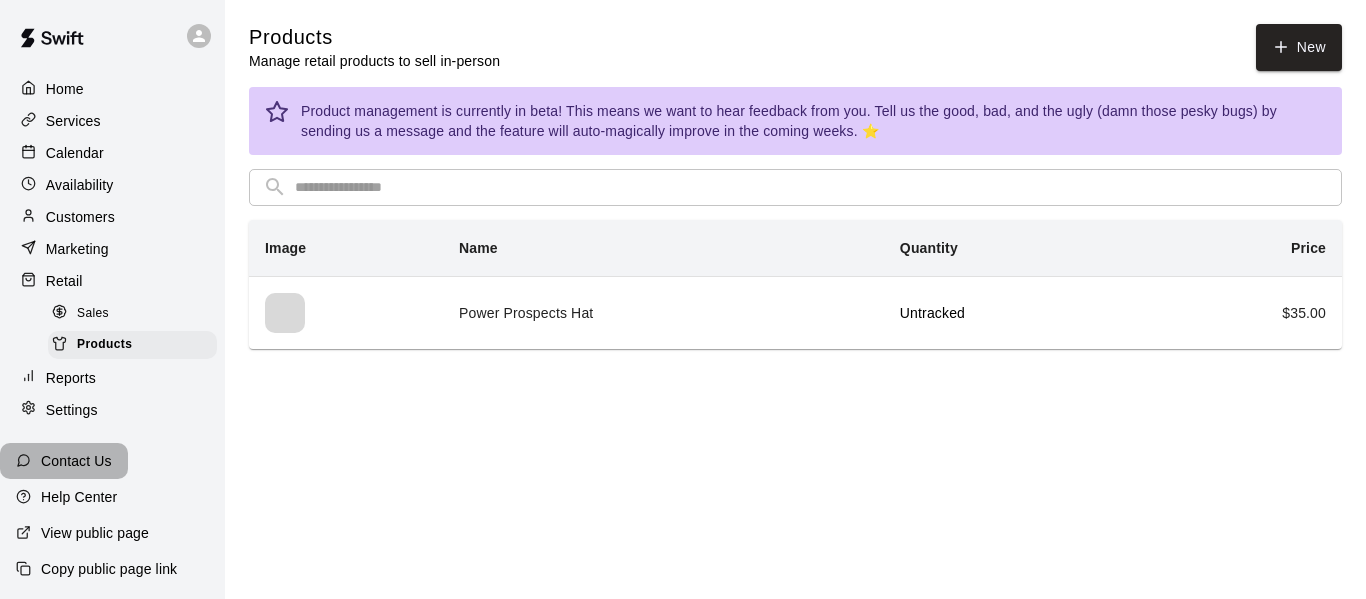 click on "Contact Us" at bounding box center (76, 461) 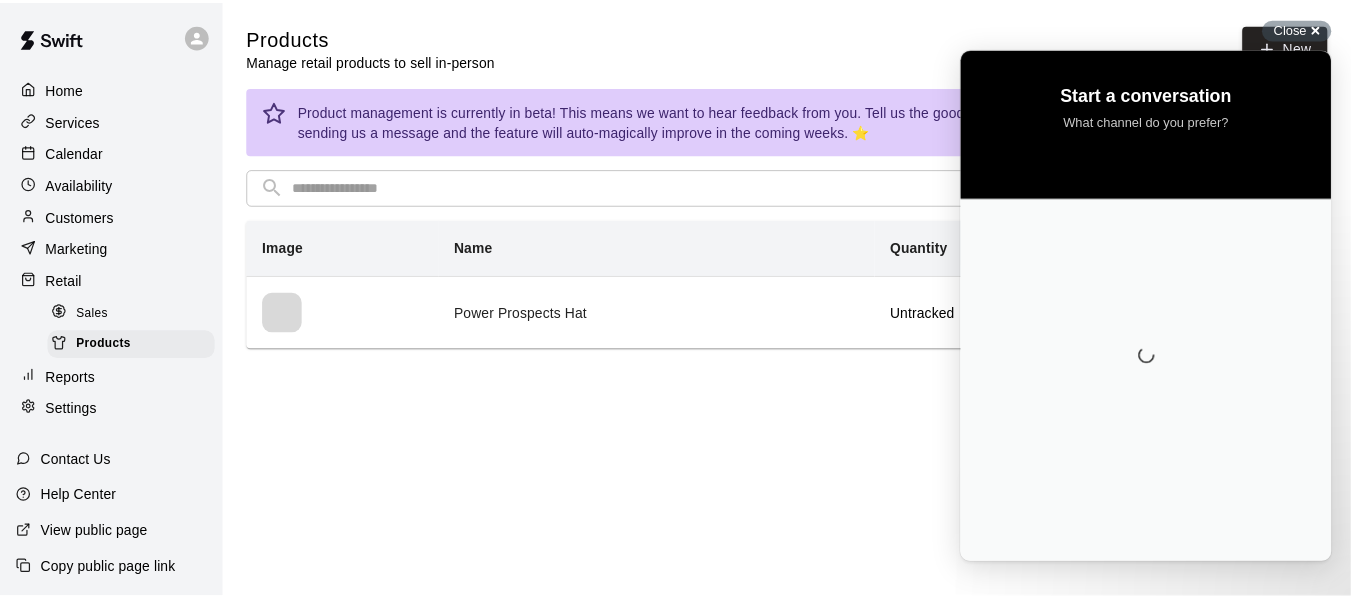 scroll, scrollTop: 0, scrollLeft: 0, axis: both 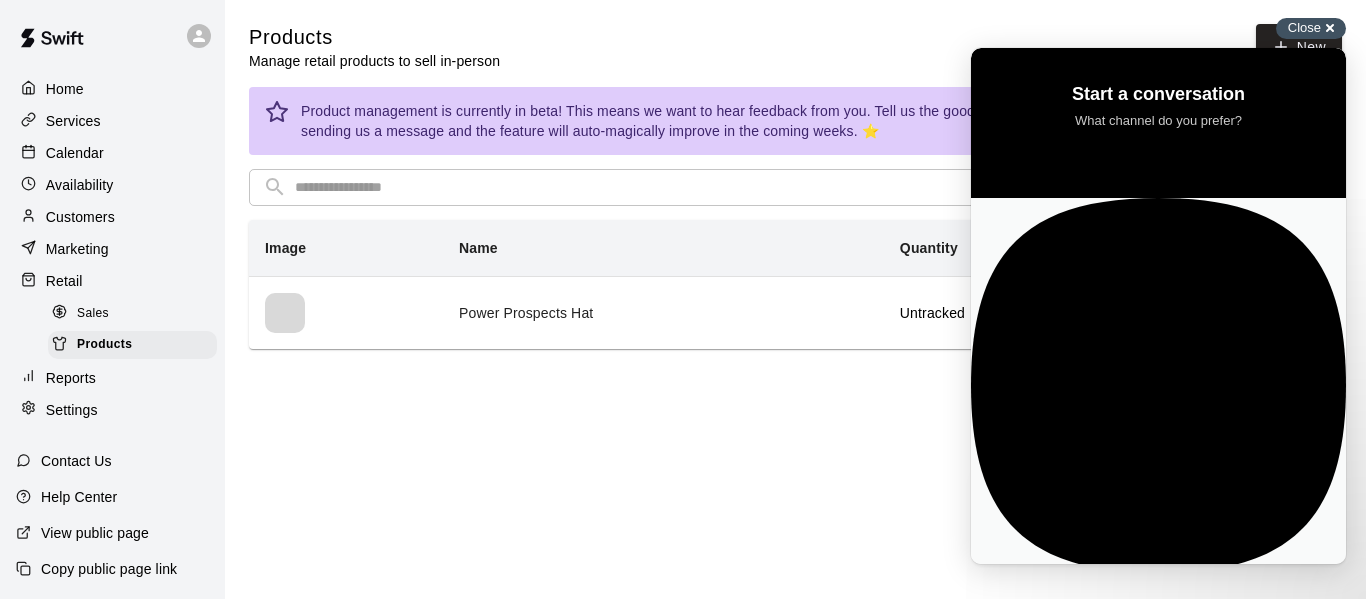 click on "Close" at bounding box center [1304, 27] 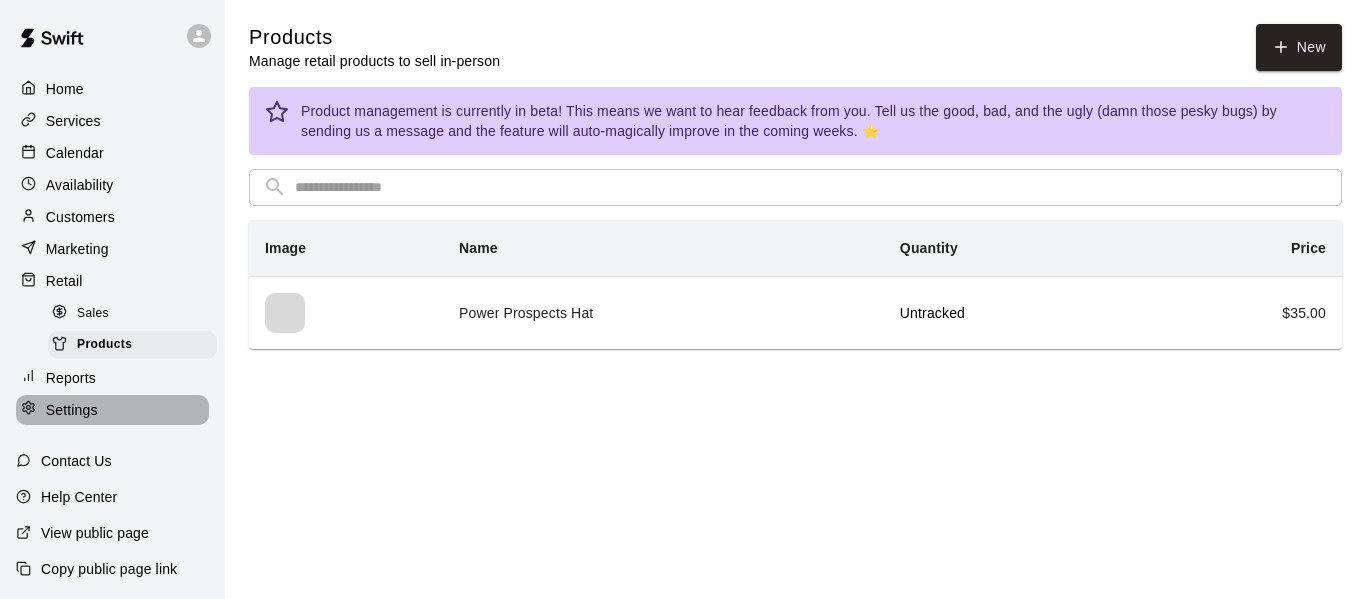 click on "Settings" at bounding box center [72, 410] 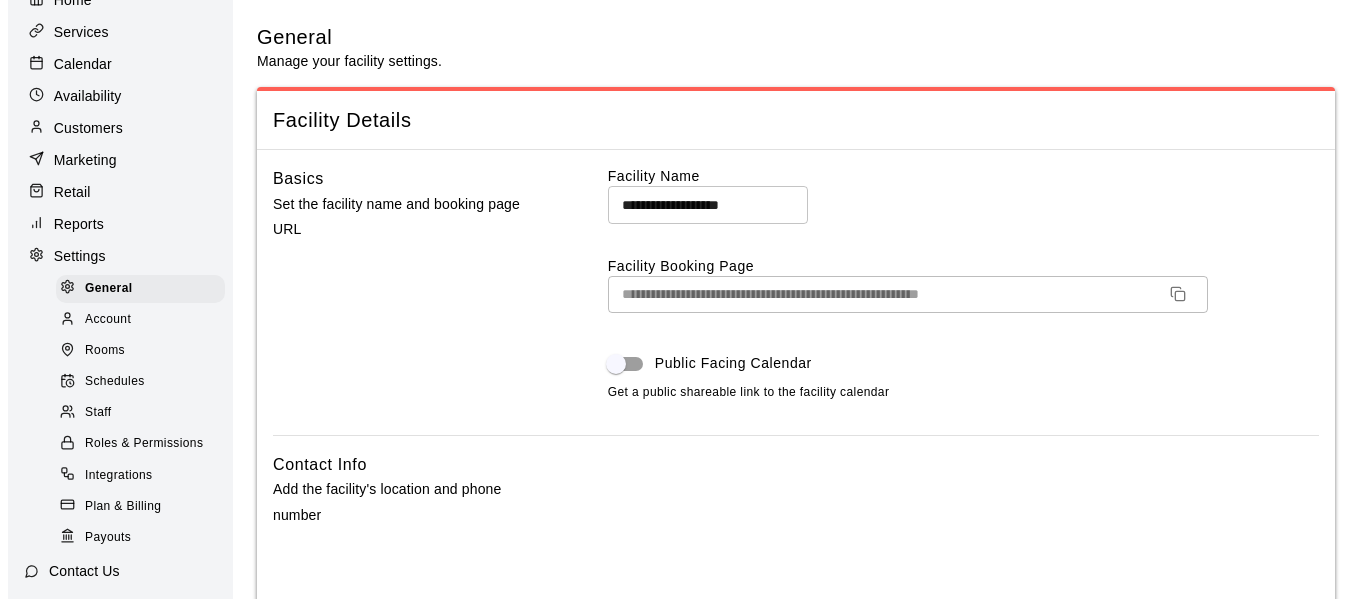 scroll, scrollTop: 200, scrollLeft: 0, axis: vertical 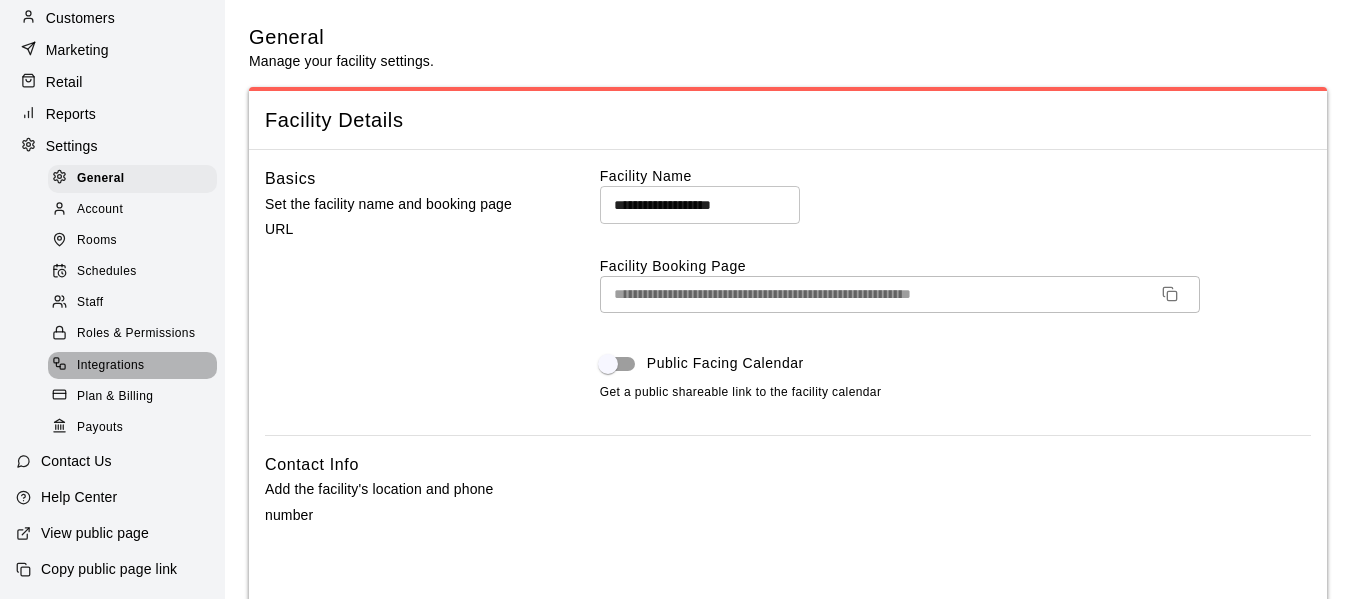 click on "Integrations" at bounding box center [111, 366] 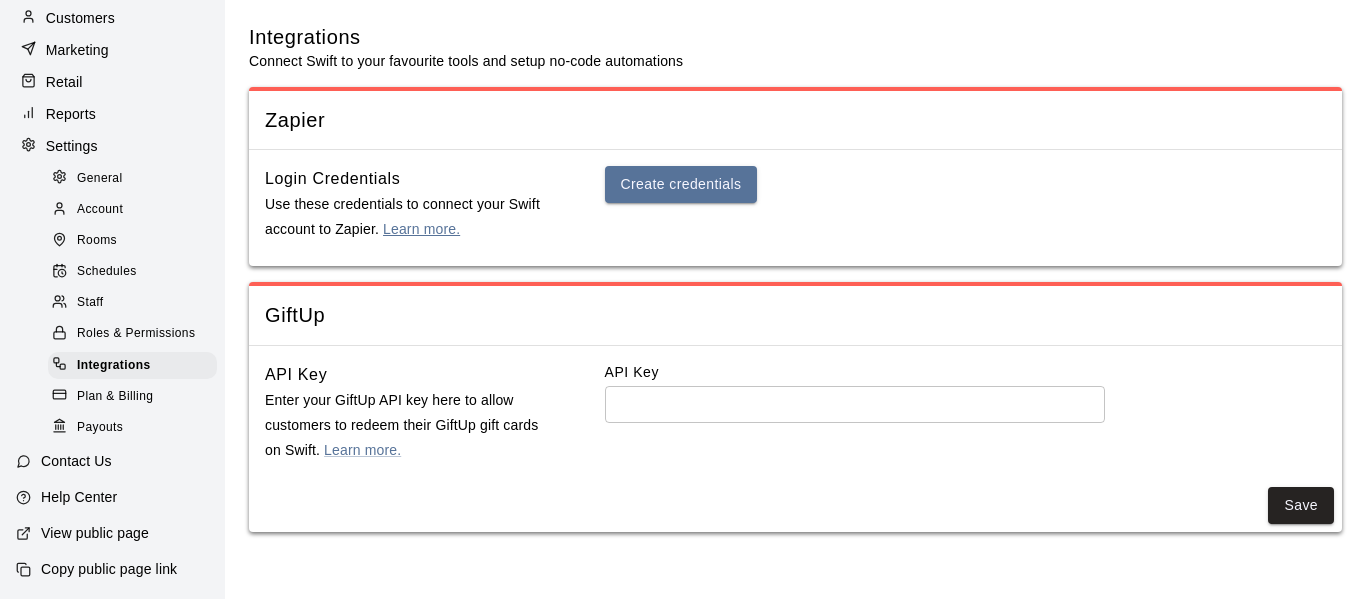 click on "Learn more." at bounding box center (421, 229) 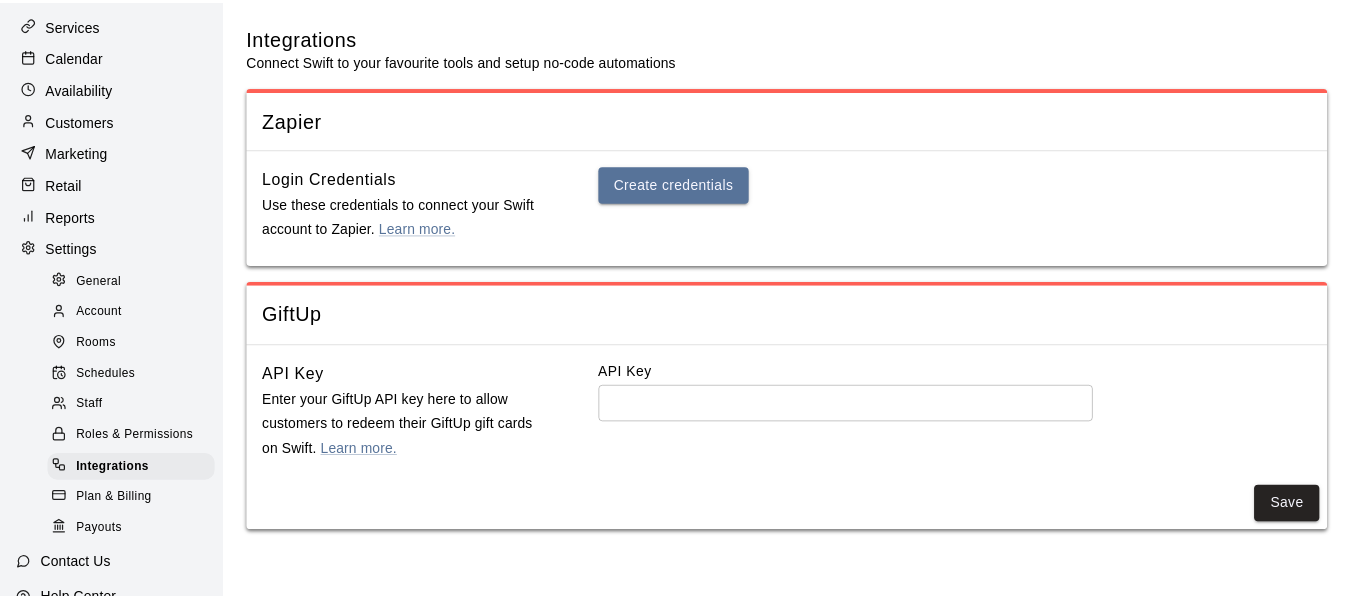 scroll, scrollTop: 0, scrollLeft: 0, axis: both 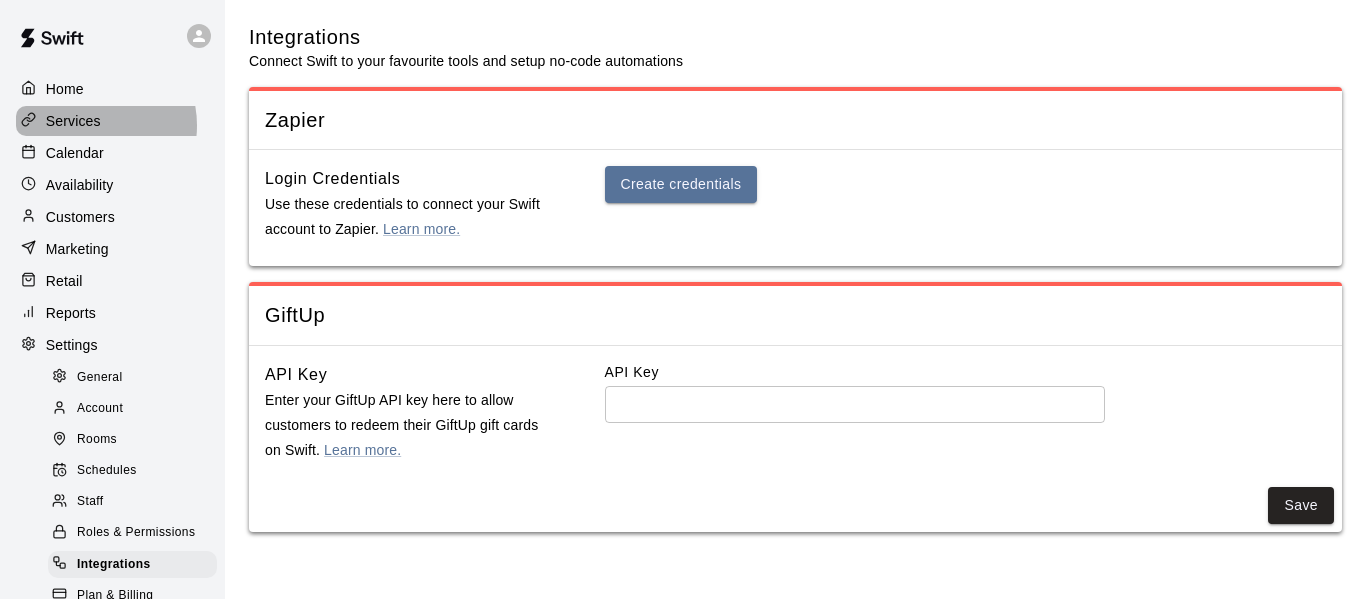 click on "Services" at bounding box center [73, 121] 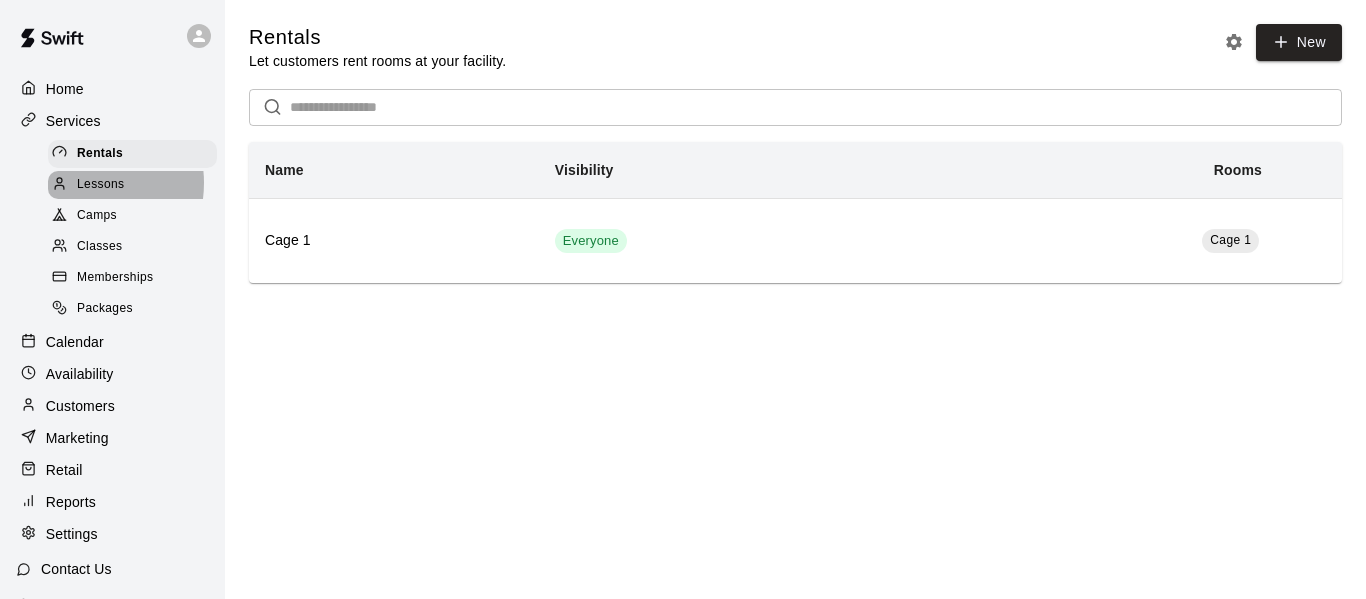 click on "Lessons" at bounding box center [101, 185] 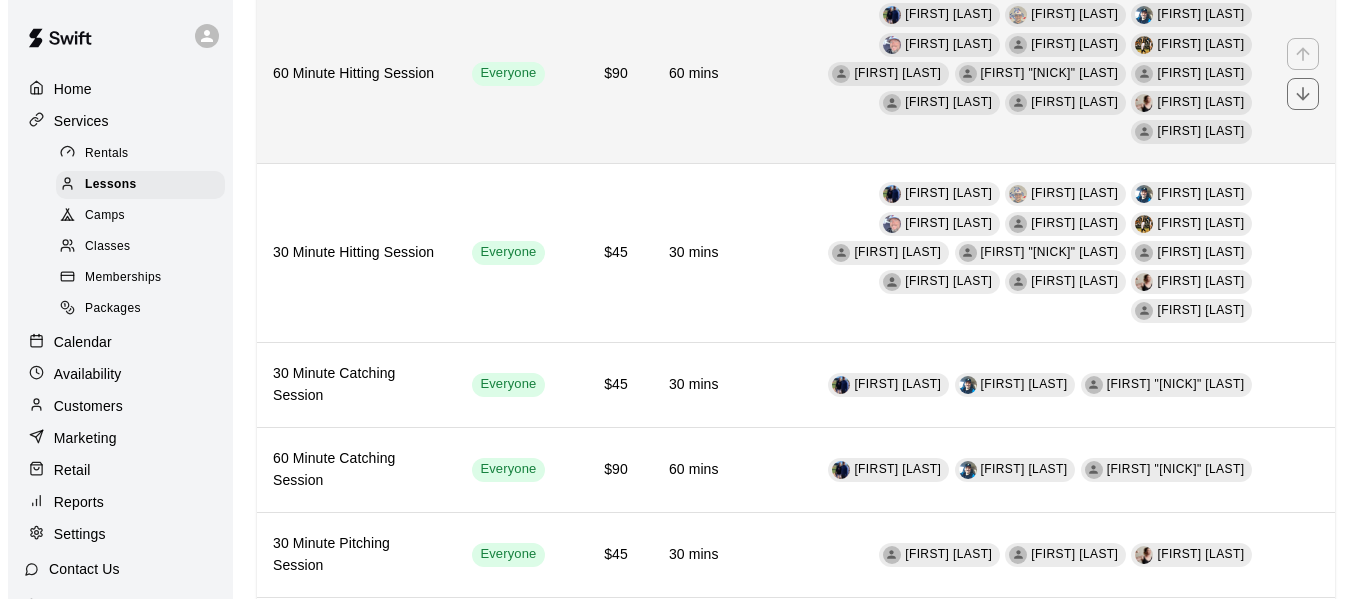 scroll, scrollTop: 0, scrollLeft: 0, axis: both 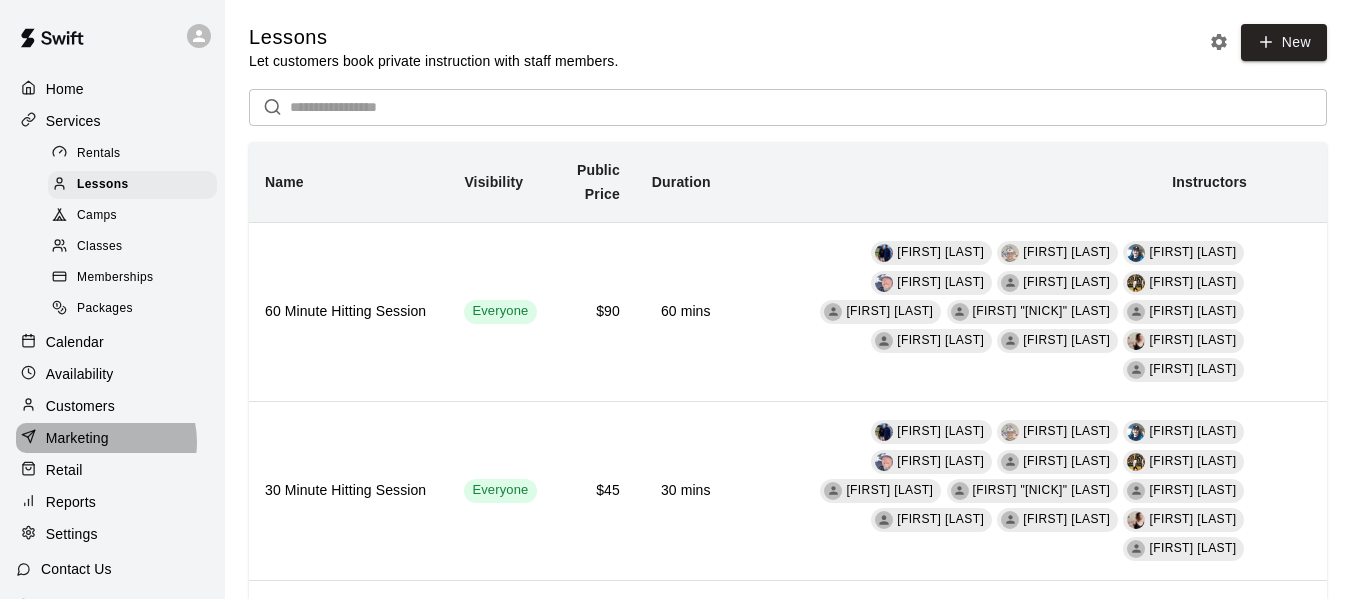 click on "Marketing" at bounding box center (77, 438) 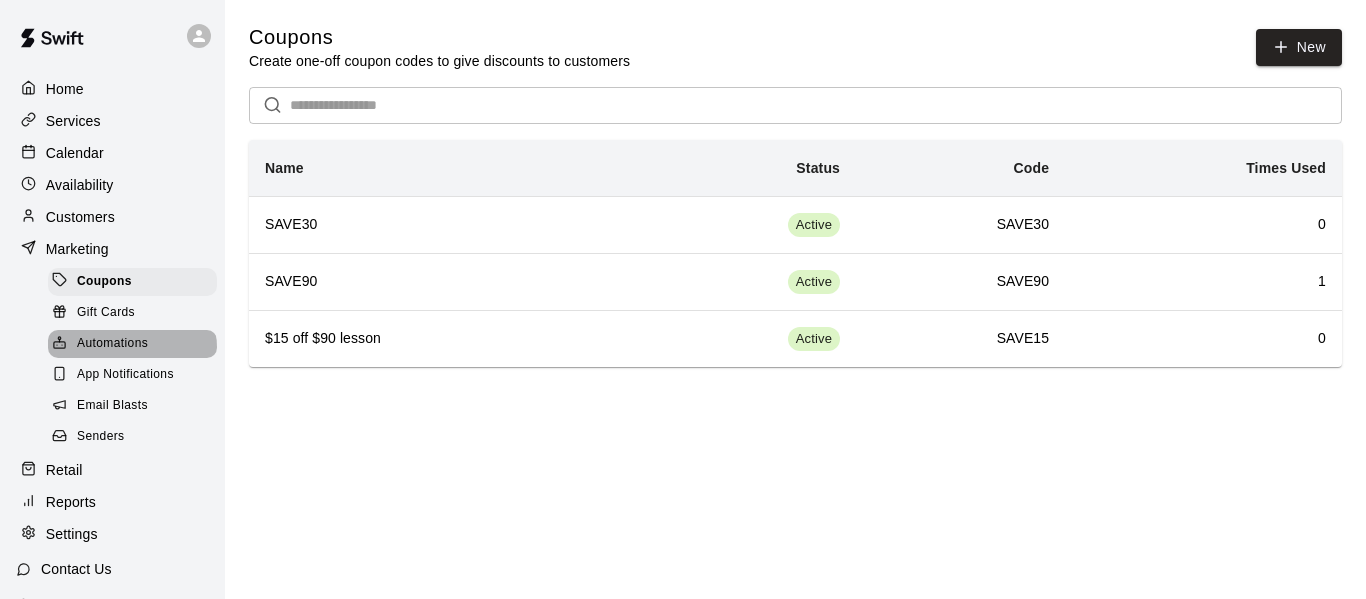 click on "Automations" at bounding box center [112, 344] 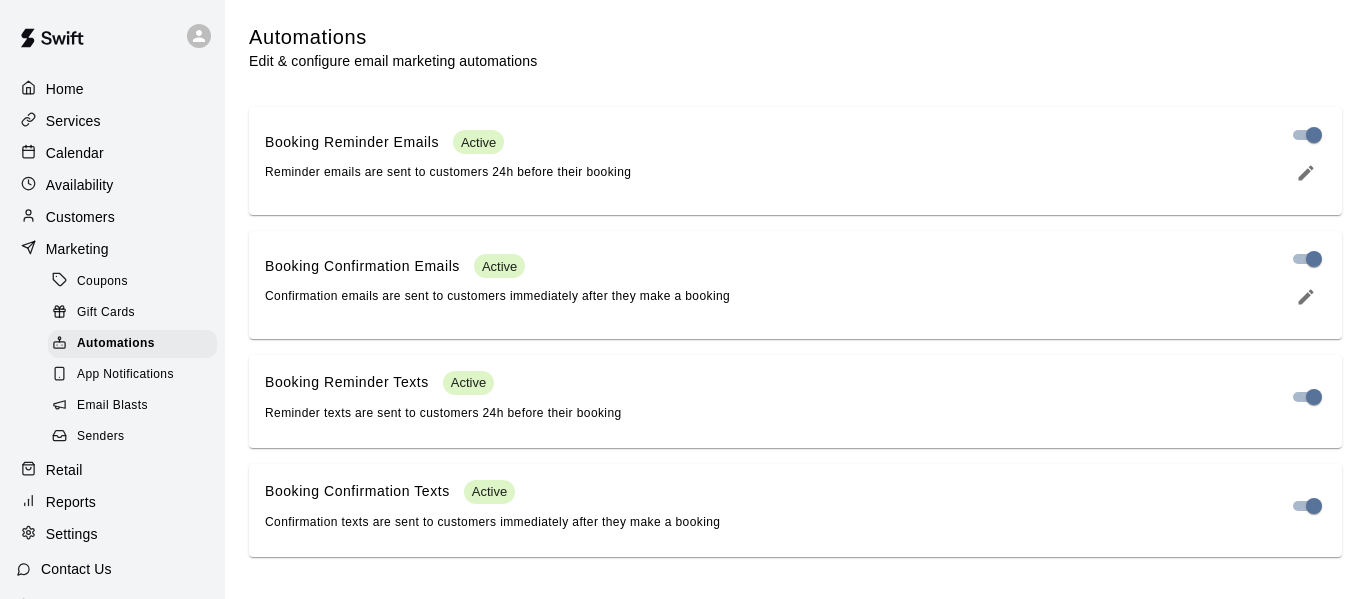 scroll, scrollTop: 100, scrollLeft: 0, axis: vertical 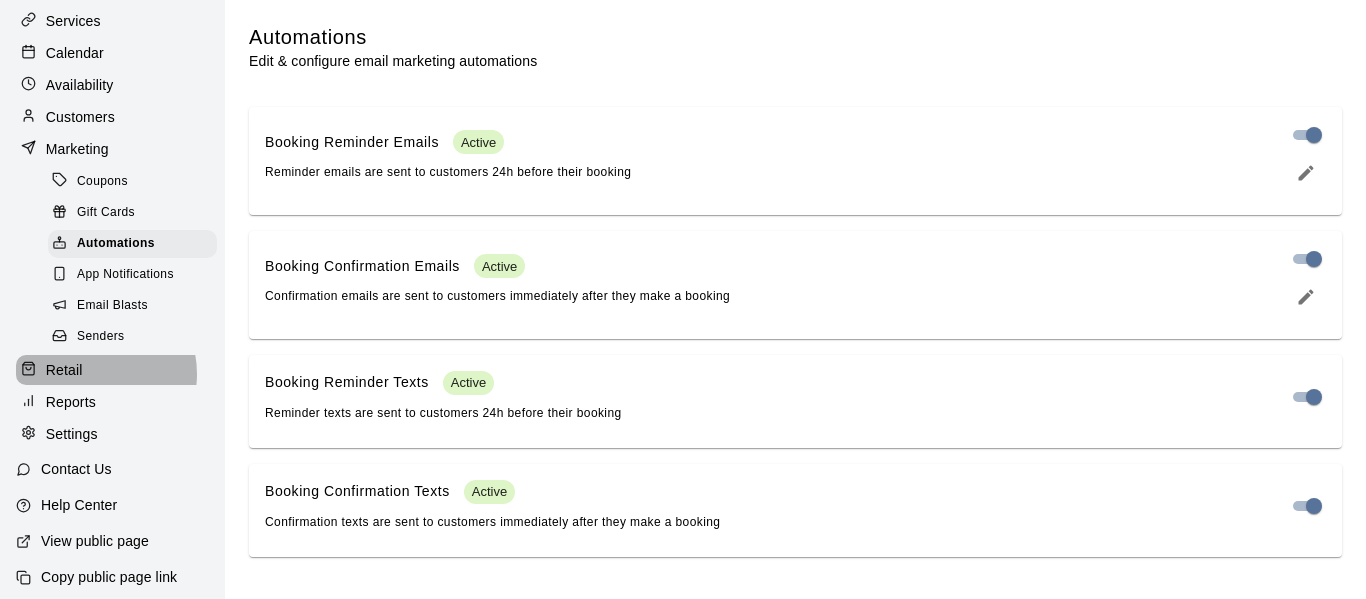 click on "Retail" at bounding box center [112, 370] 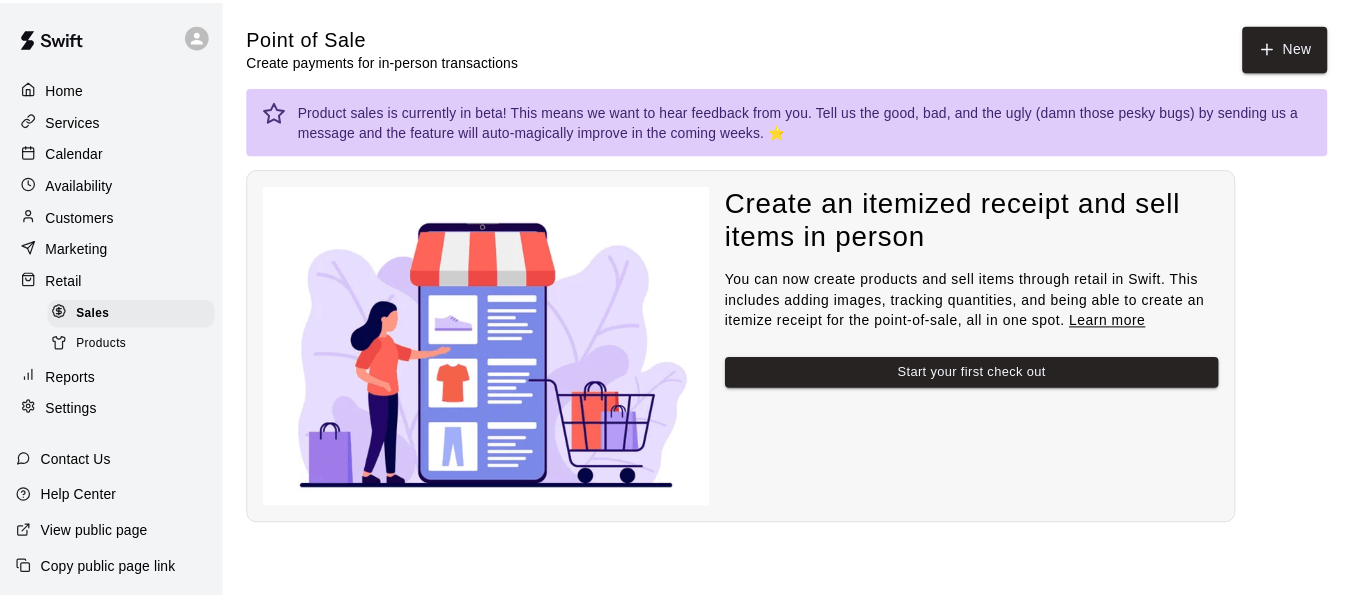 scroll, scrollTop: 0, scrollLeft: 0, axis: both 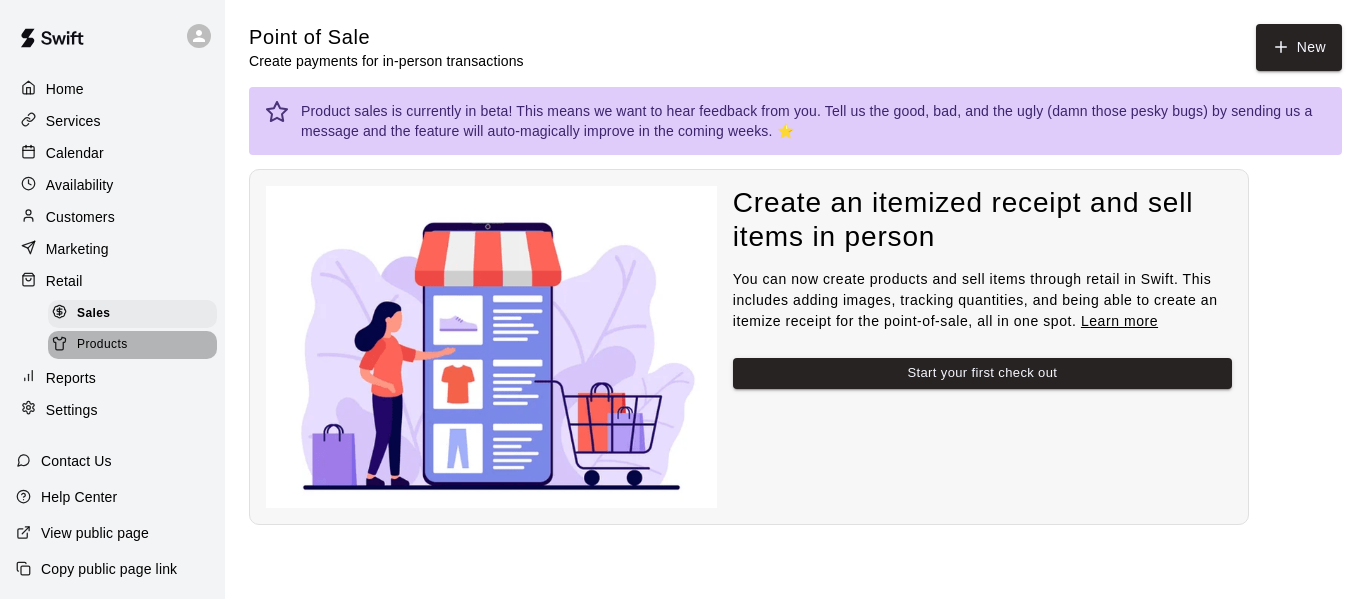 click on "Products" at bounding box center (102, 345) 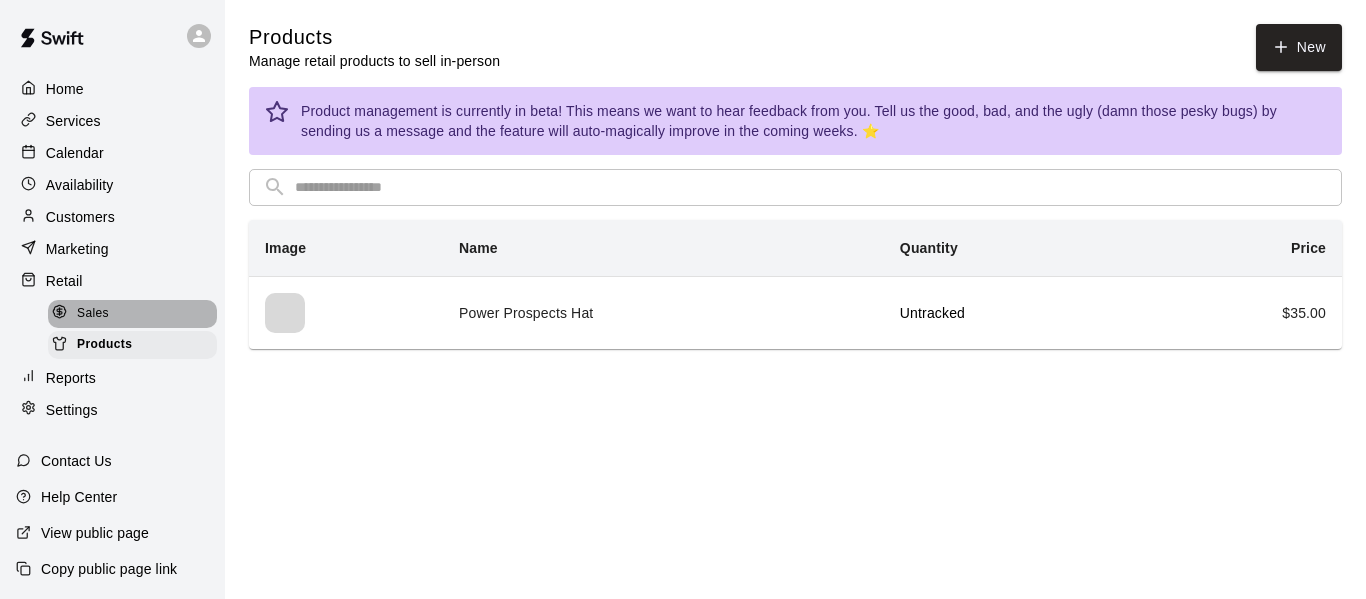 click on "Sales" at bounding box center [132, 314] 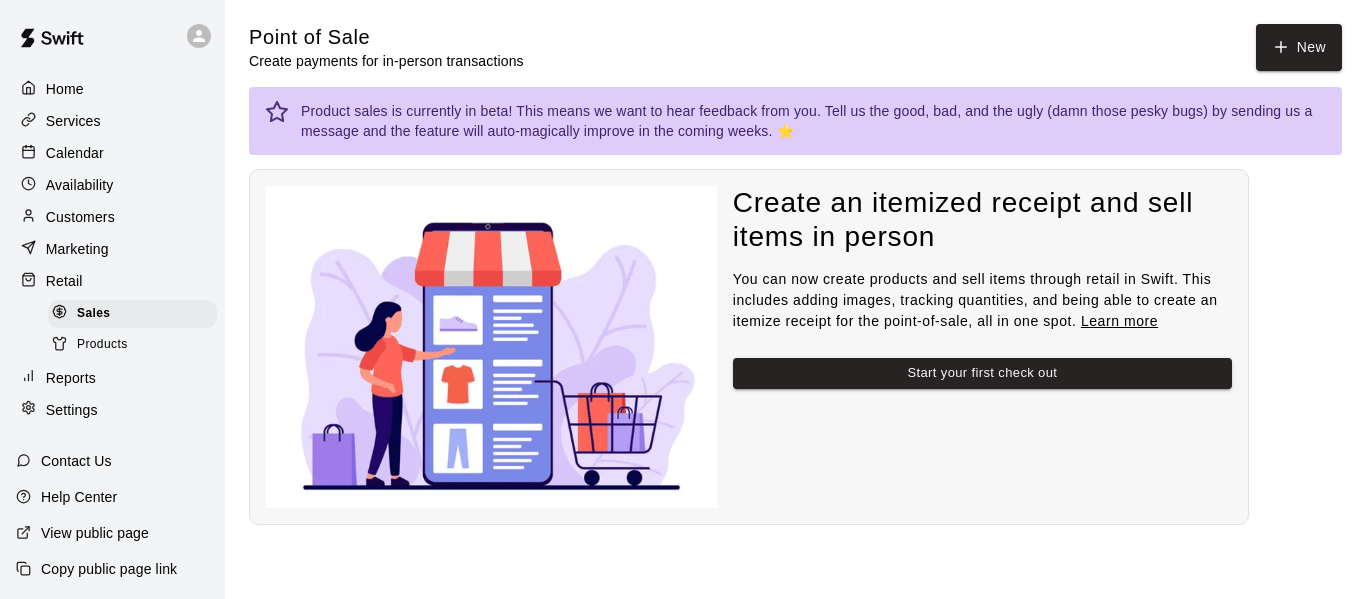 click on "Calendar" at bounding box center (75, 153) 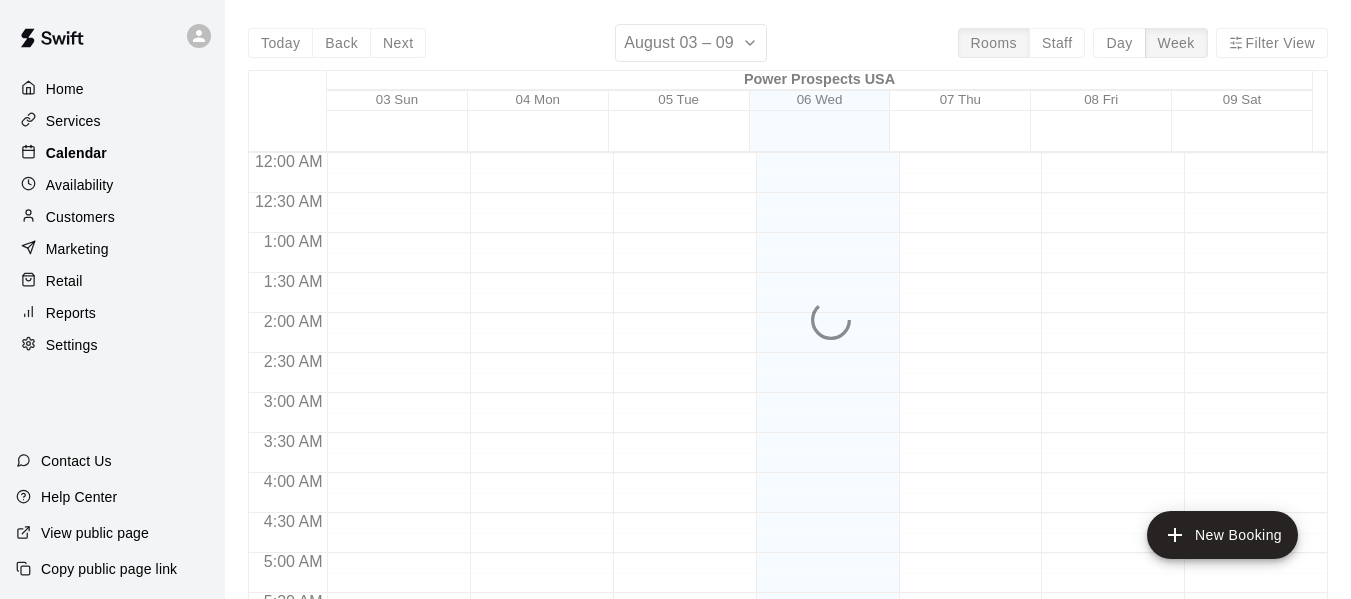 scroll, scrollTop: 1371, scrollLeft: 0, axis: vertical 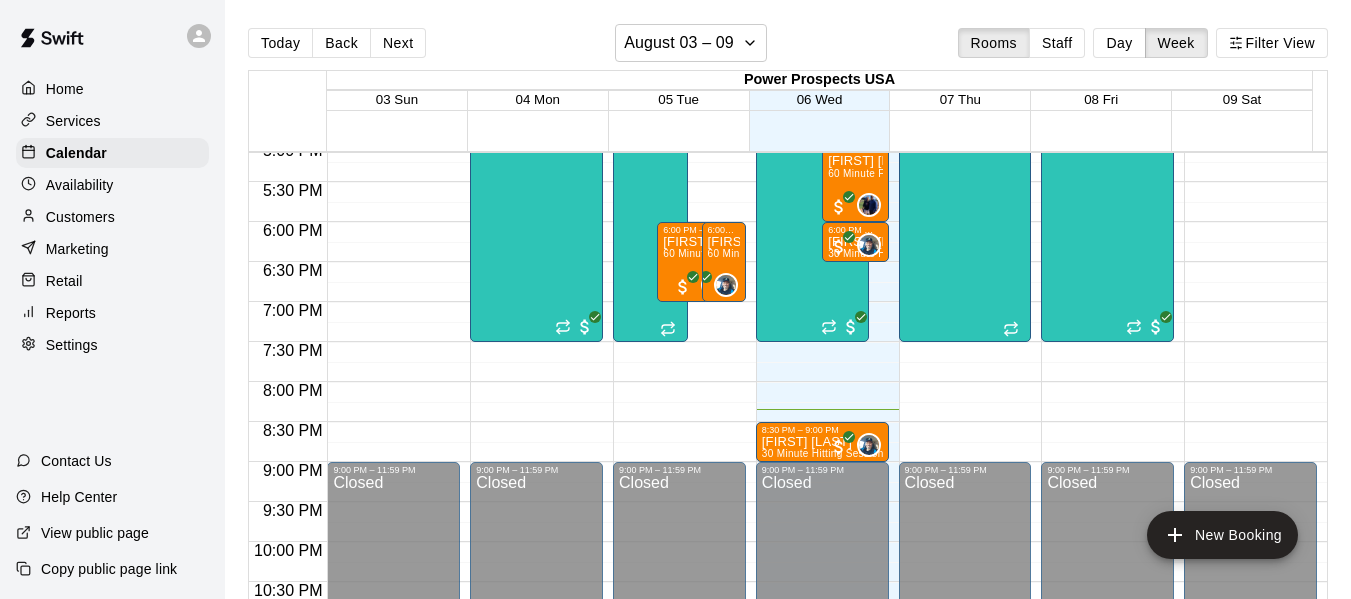 click on "Availability" at bounding box center (80, 185) 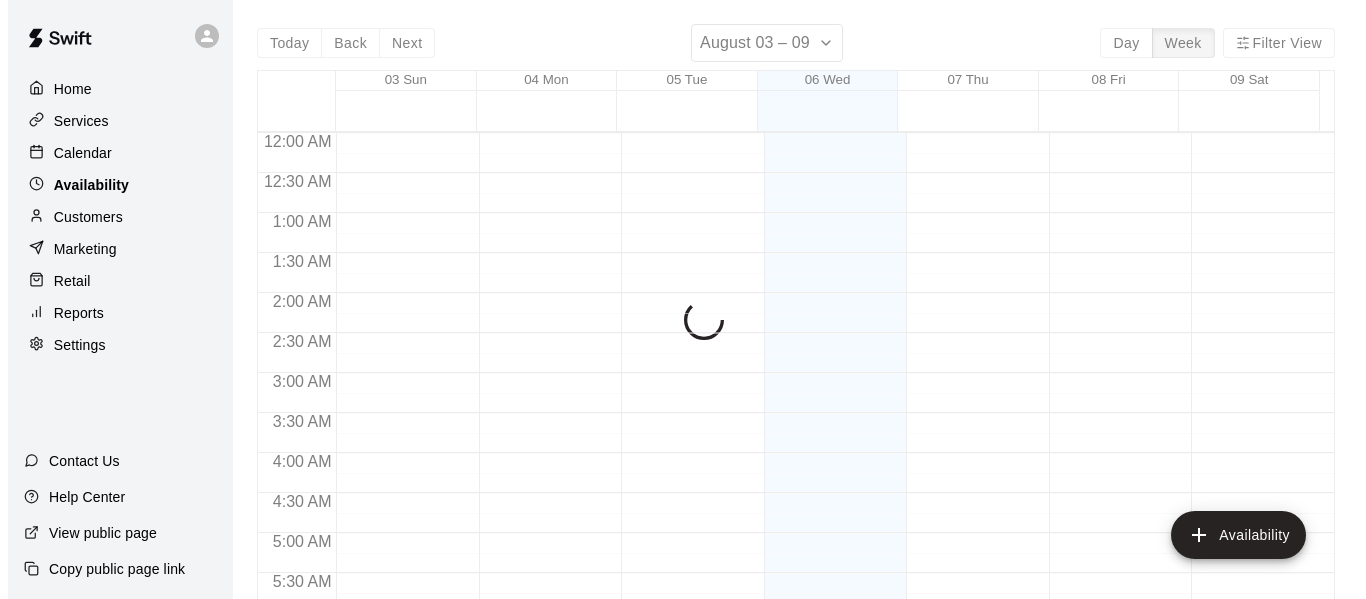 scroll, scrollTop: 1432, scrollLeft: 0, axis: vertical 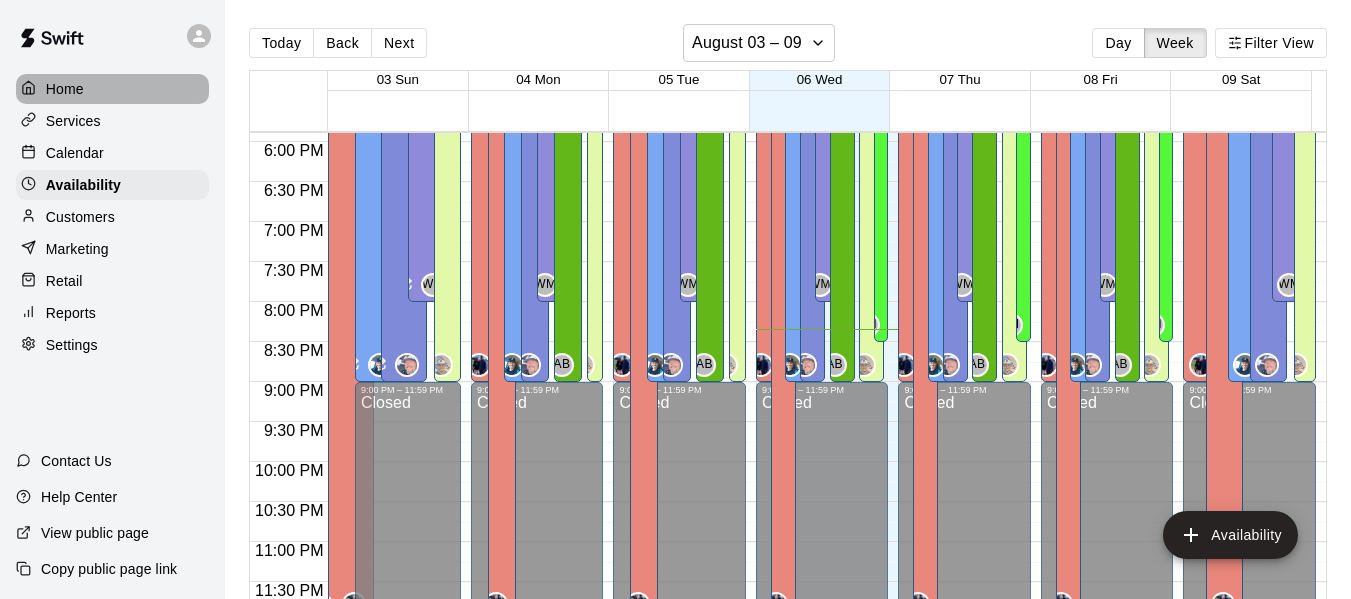 click on "Home" at bounding box center (112, 89) 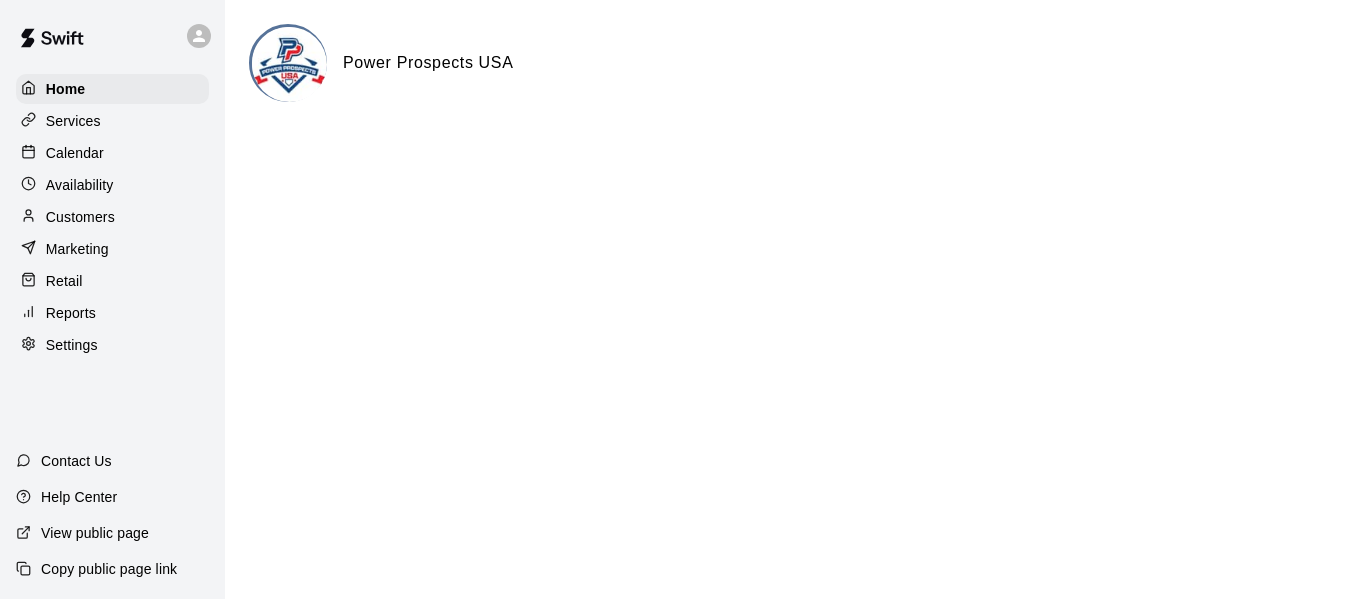 click on "Retail" at bounding box center [112, 281] 